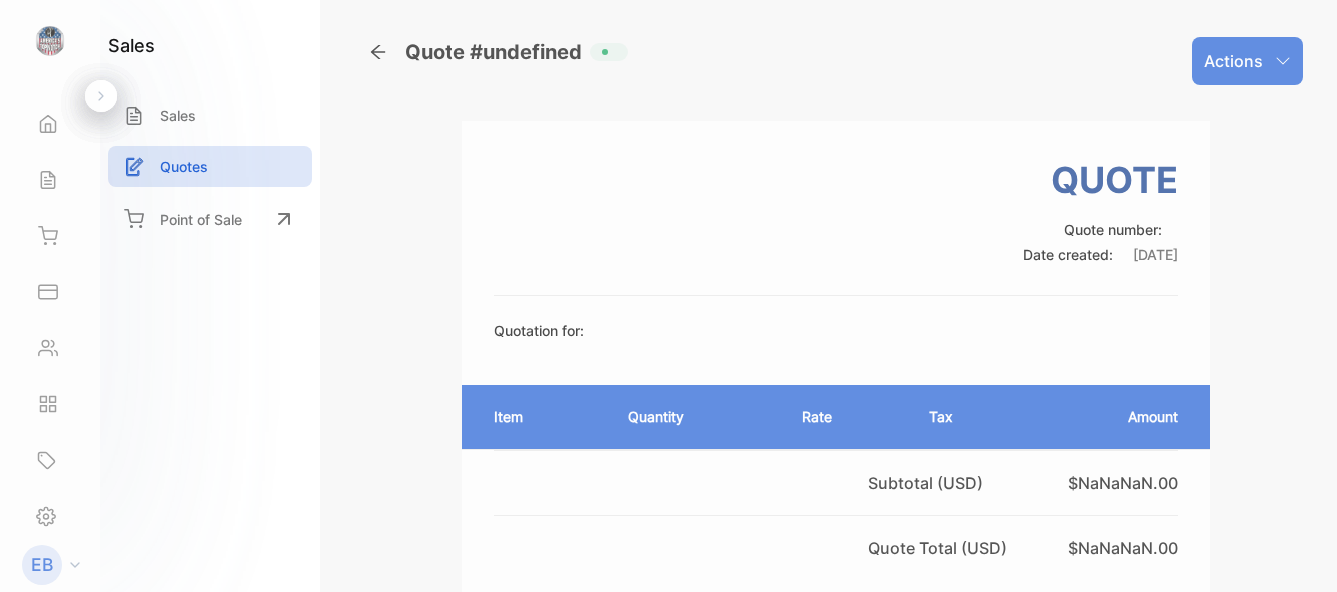 scroll, scrollTop: 0, scrollLeft: 0, axis: both 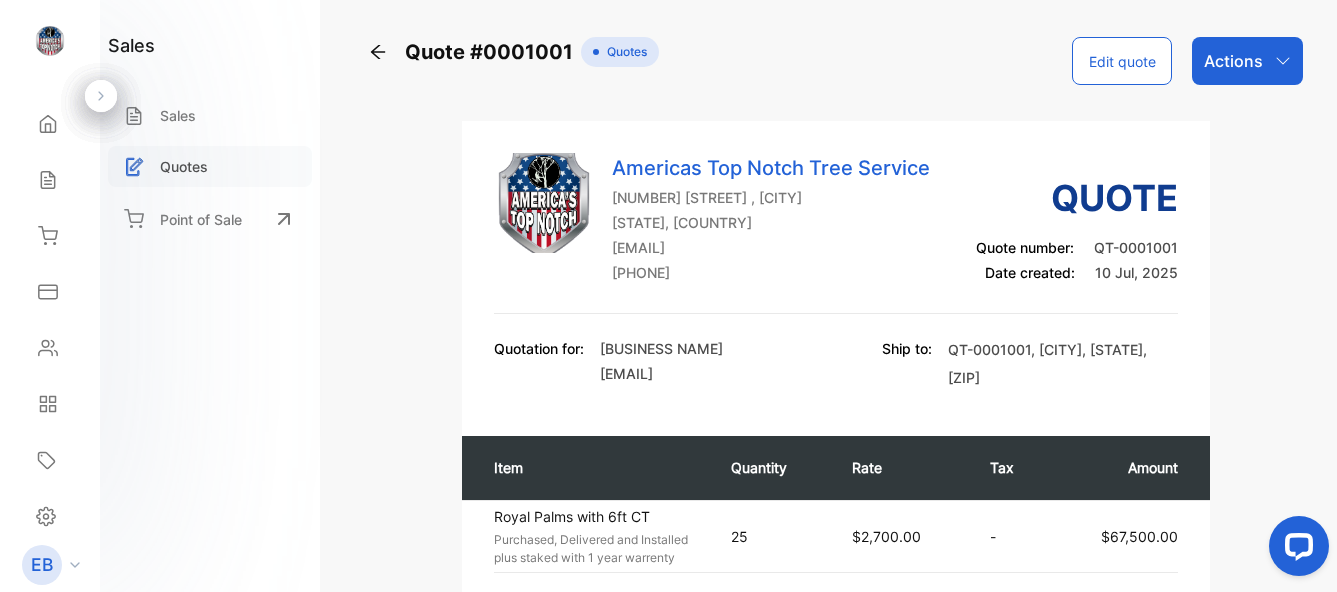click on "Quotes" at bounding box center (210, 166) 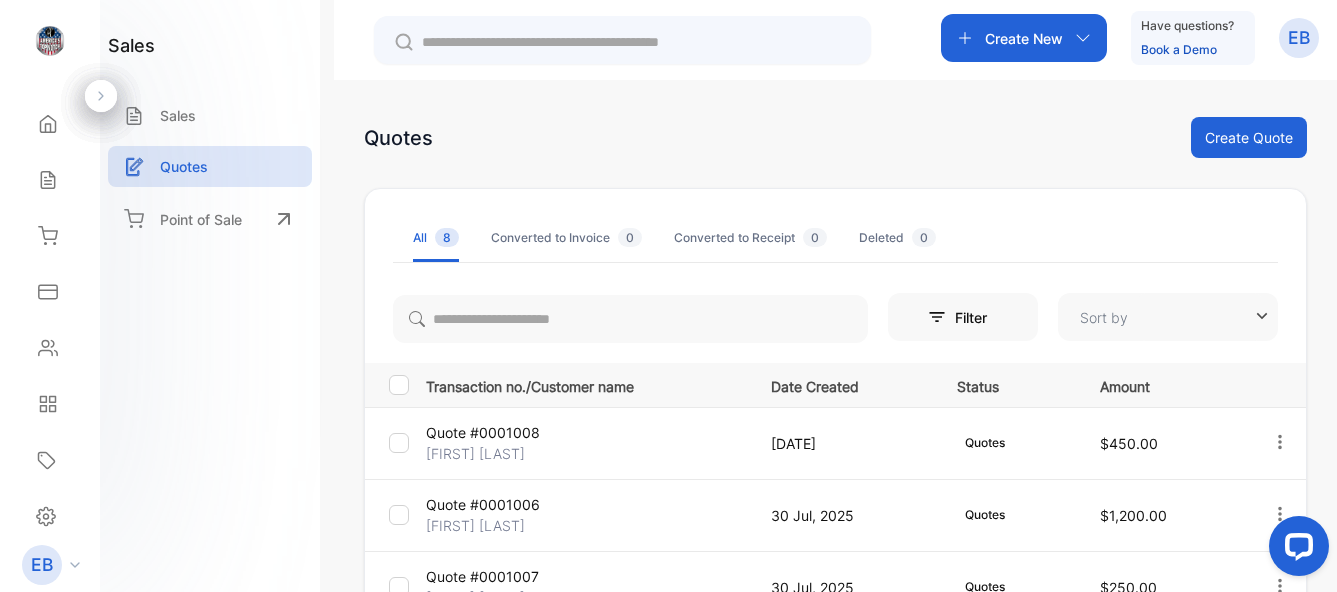 type on "**********" 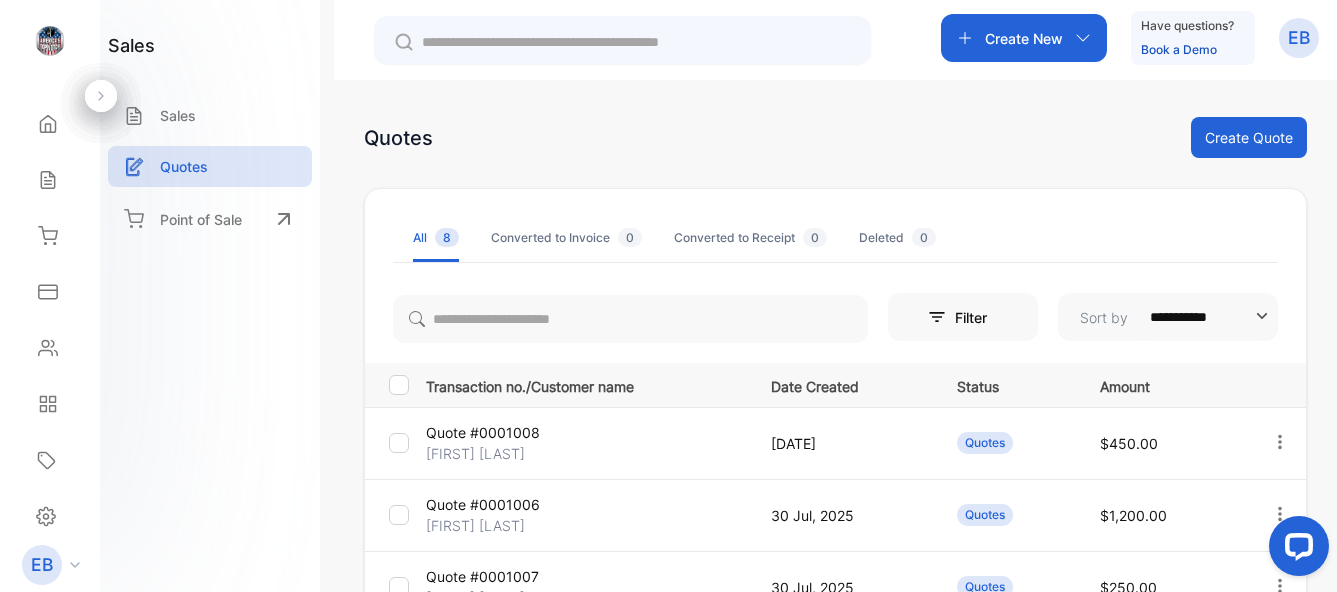 click on "Create New" at bounding box center (1024, 38) 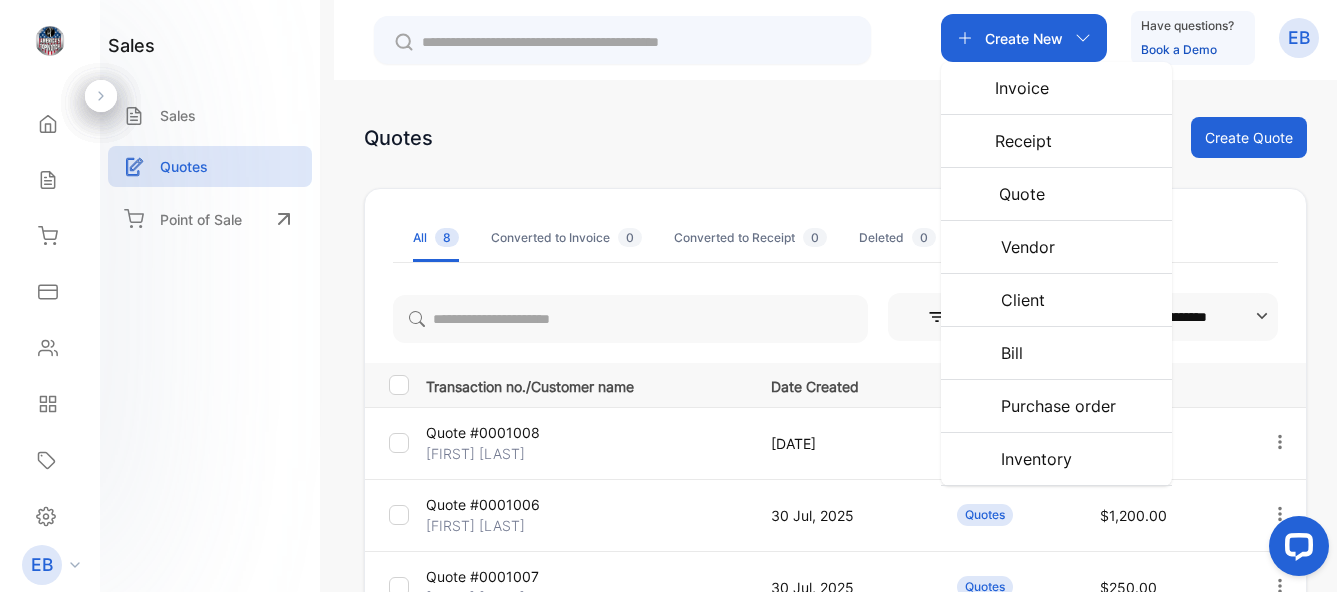 click on "Create New" at bounding box center (1024, 38) 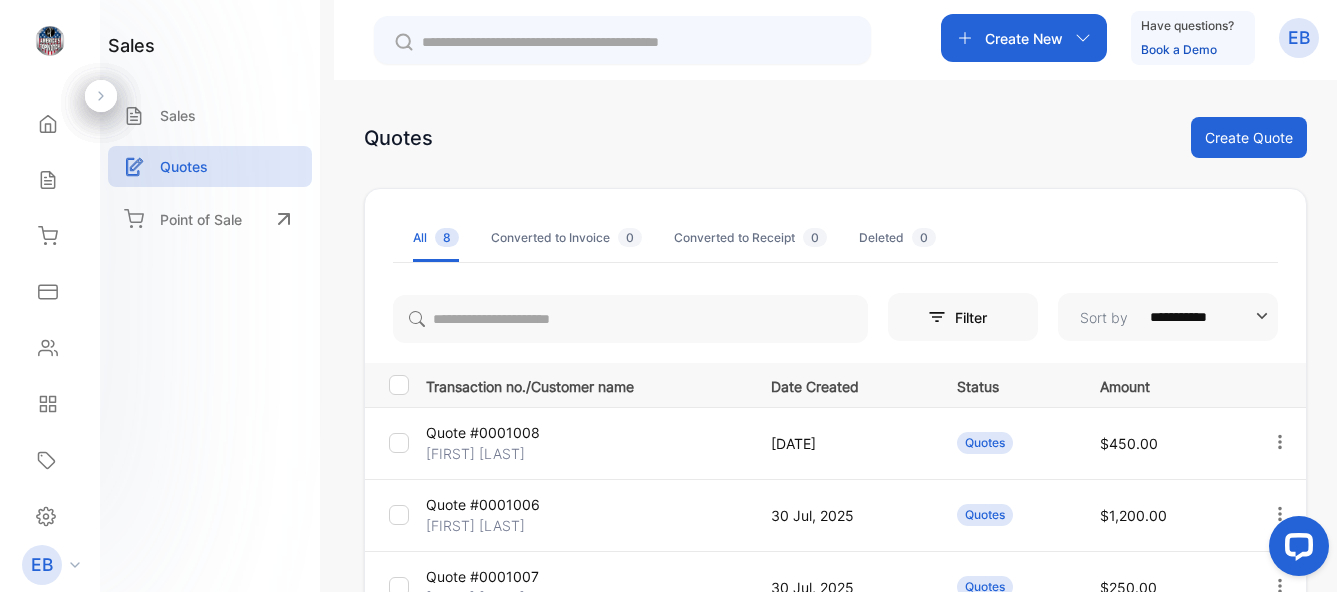 click on "Create New" at bounding box center [1024, 38] 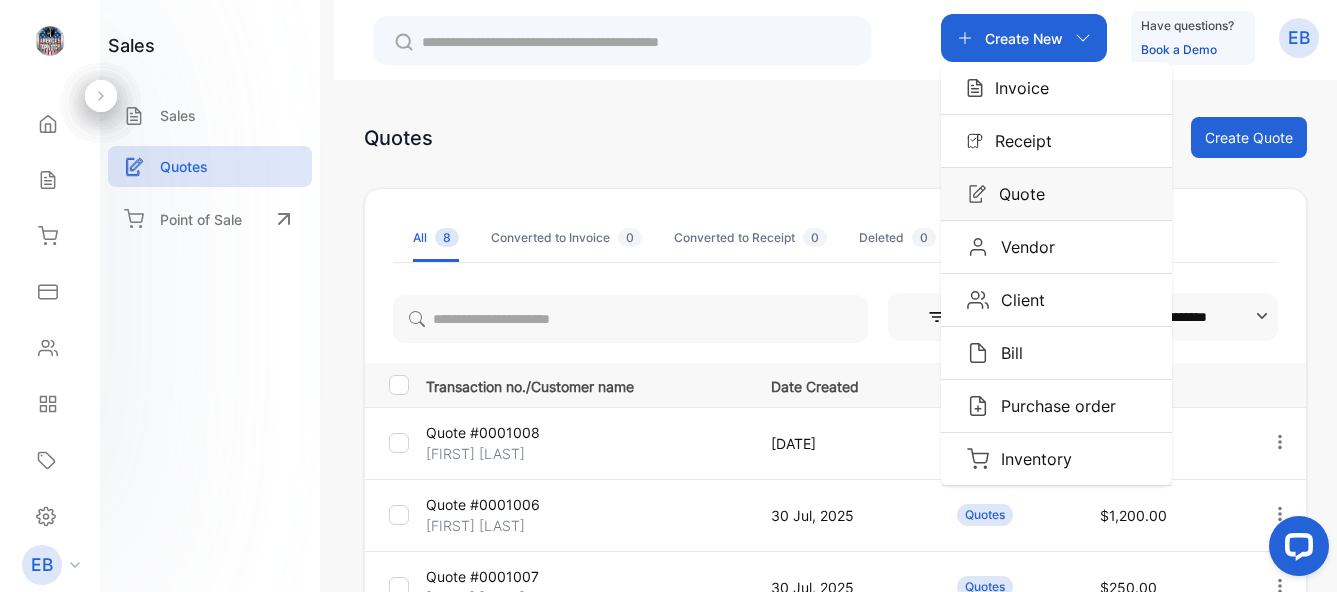 click on "Quote" at bounding box center [1016, 194] 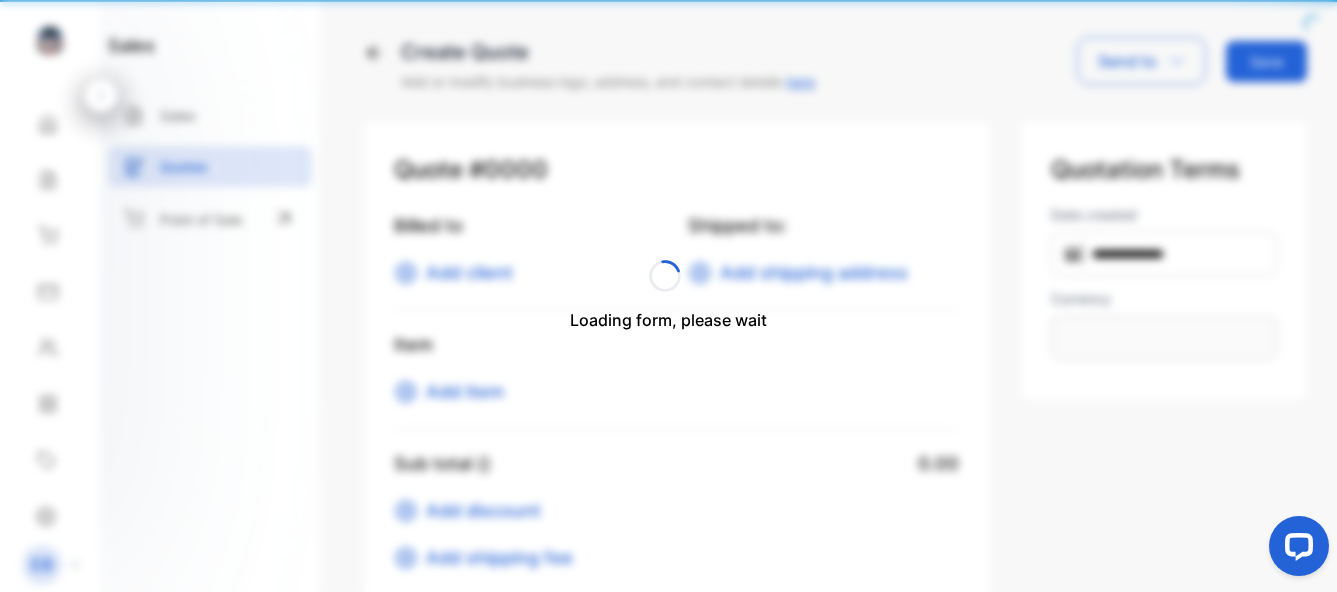 type on "**********" 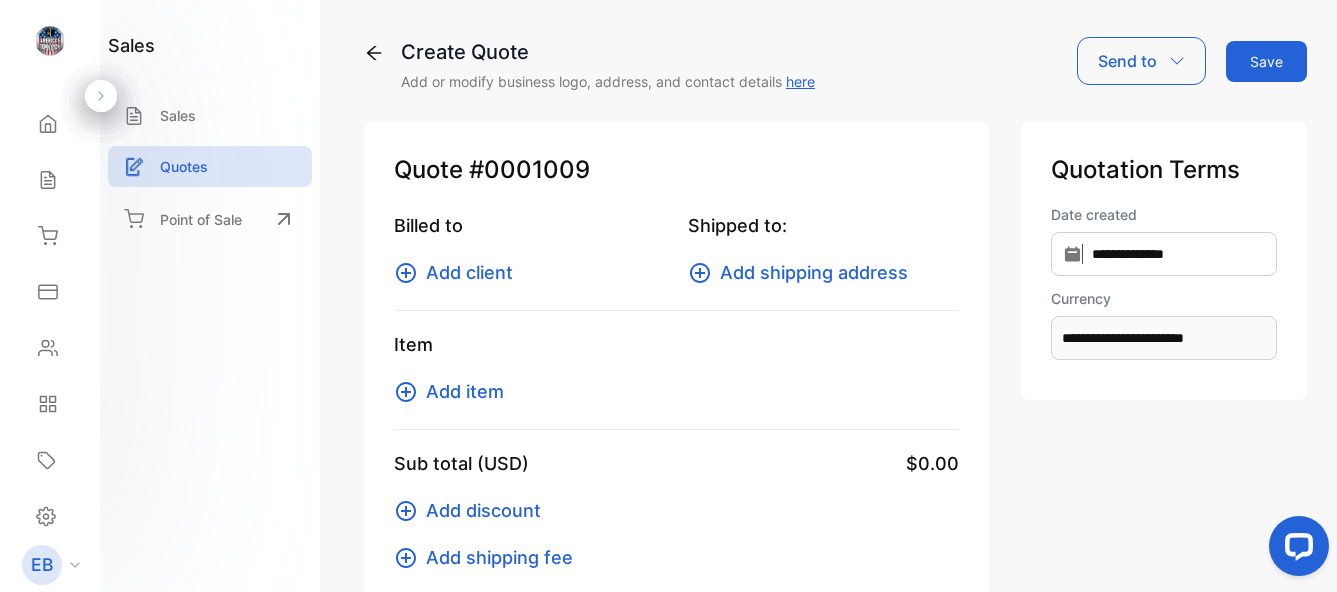 click on "Add client" at bounding box center [469, 272] 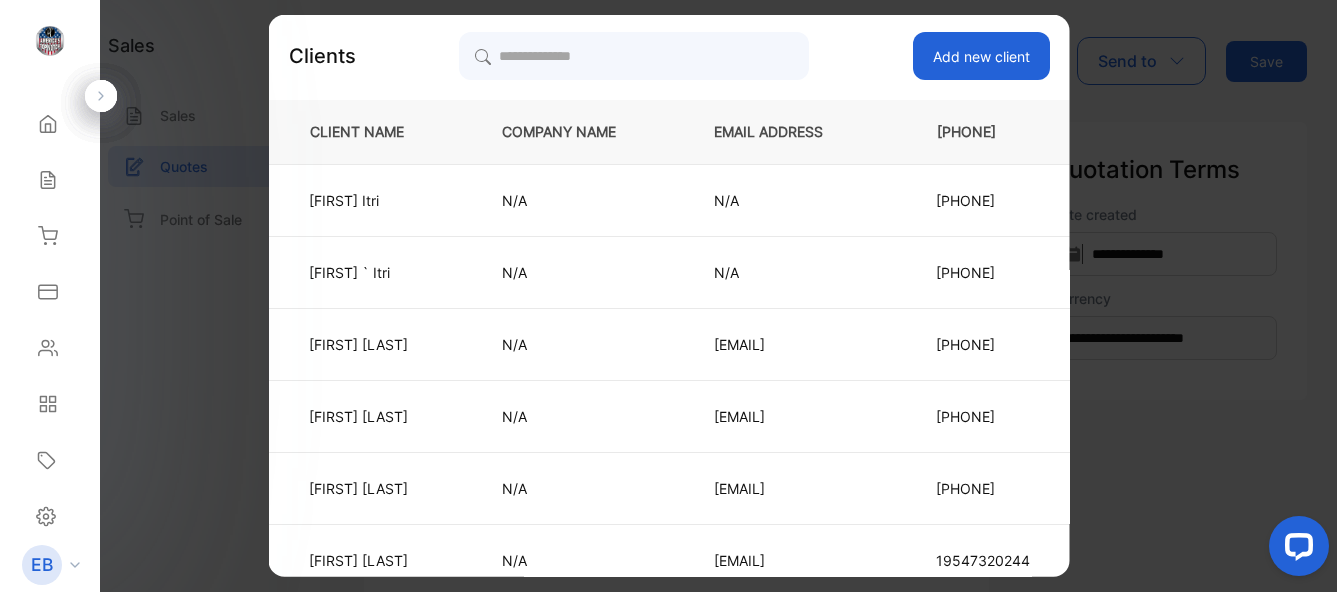 click on "Add new client" at bounding box center (980, 56) 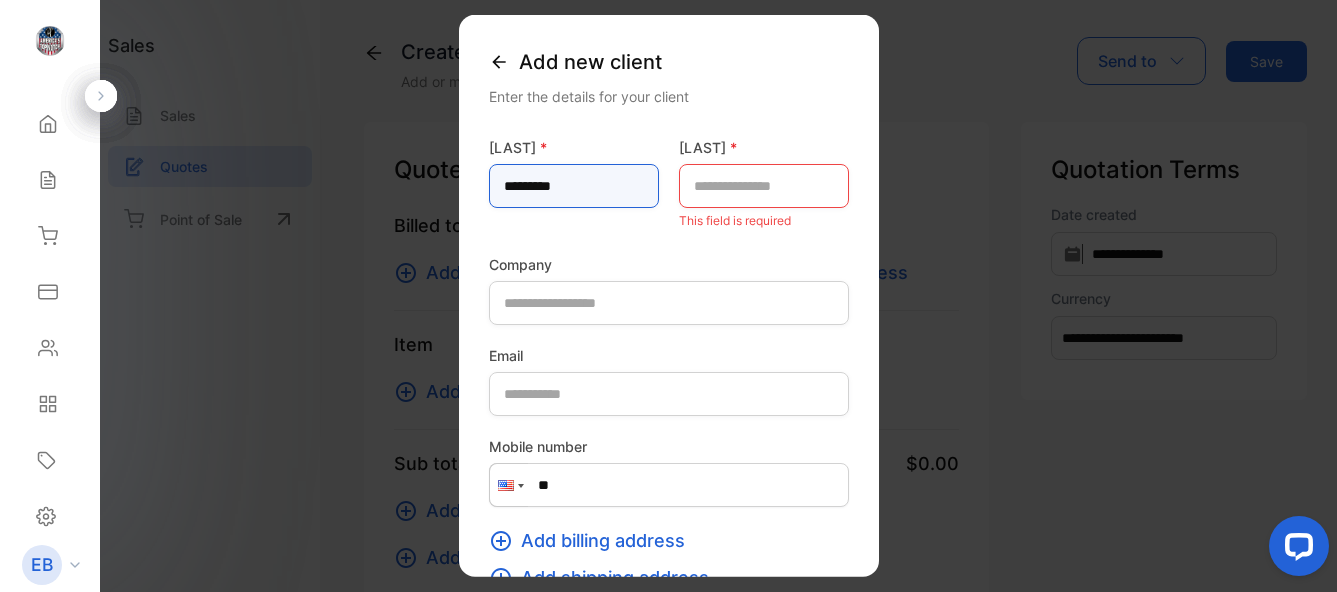 type on "********" 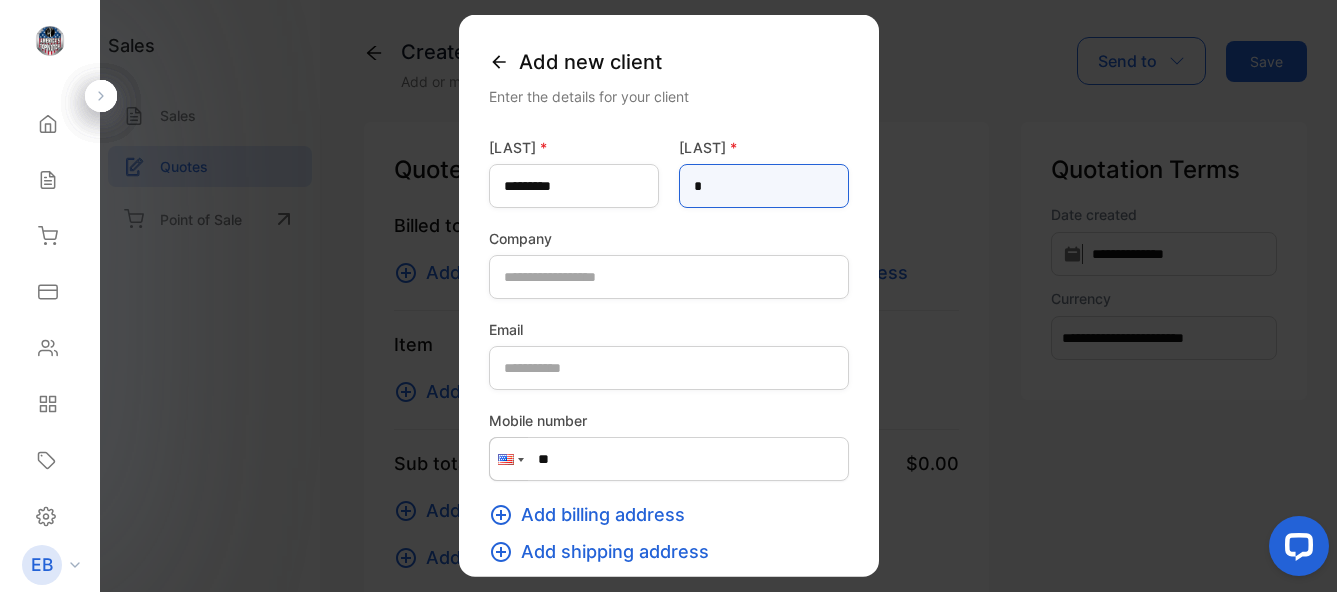 type on "*" 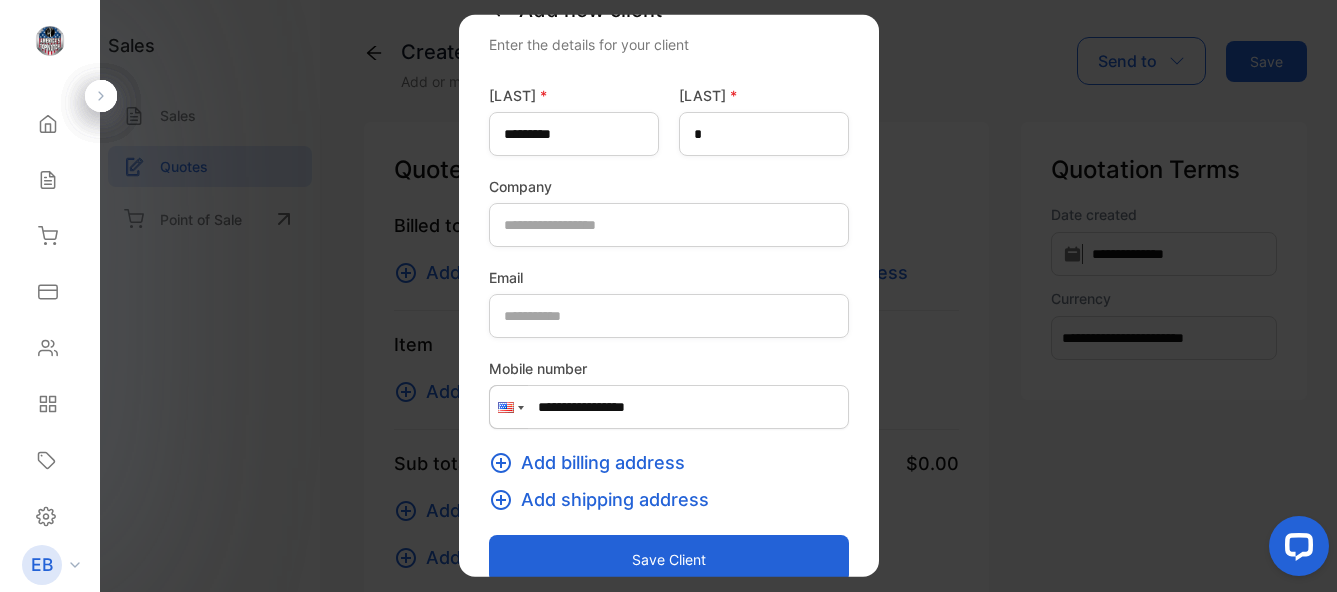 scroll, scrollTop: 82, scrollLeft: 0, axis: vertical 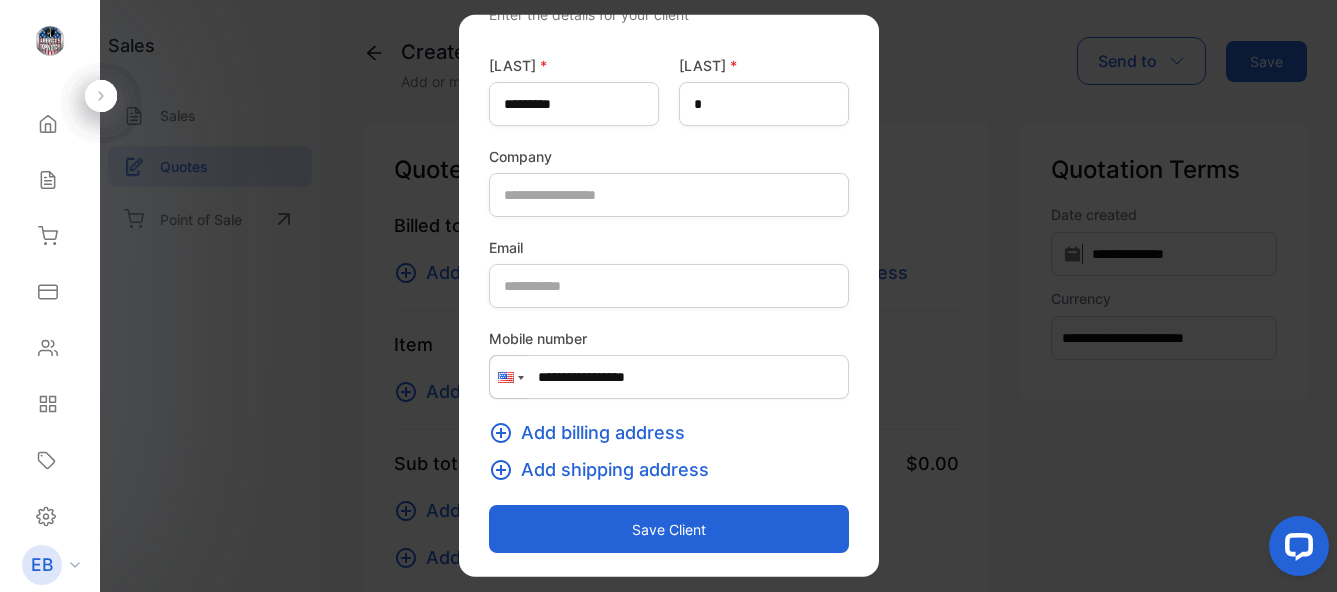 type on "**********" 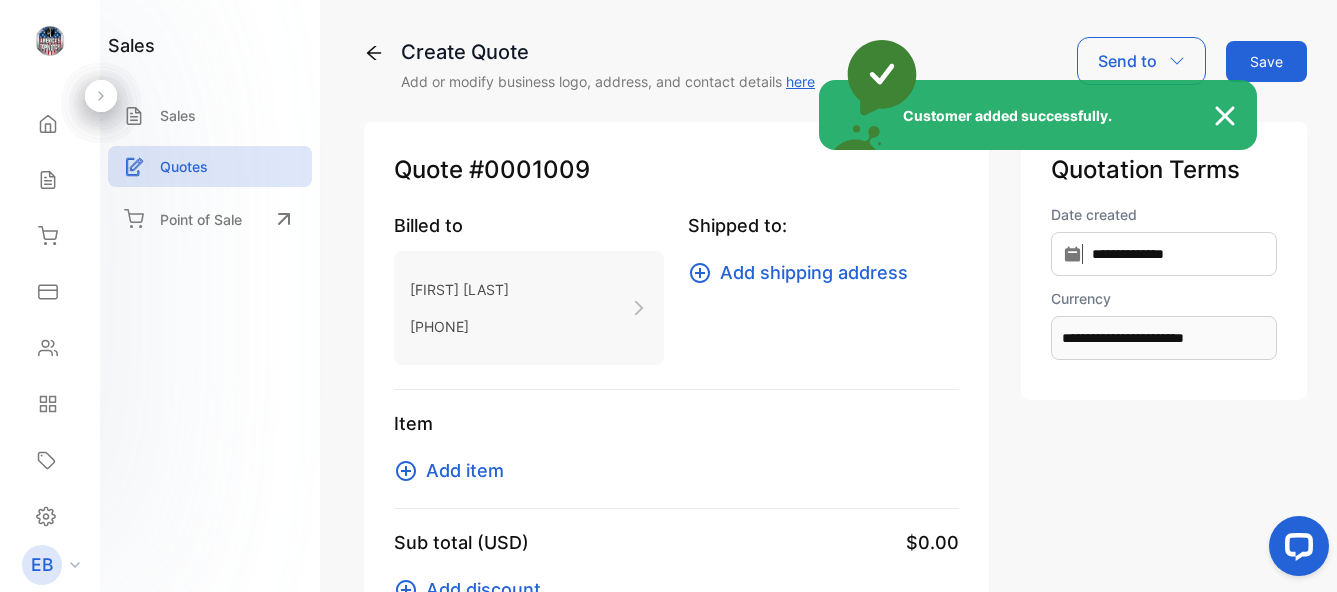 click on "Customer added successfully." at bounding box center [668, 296] 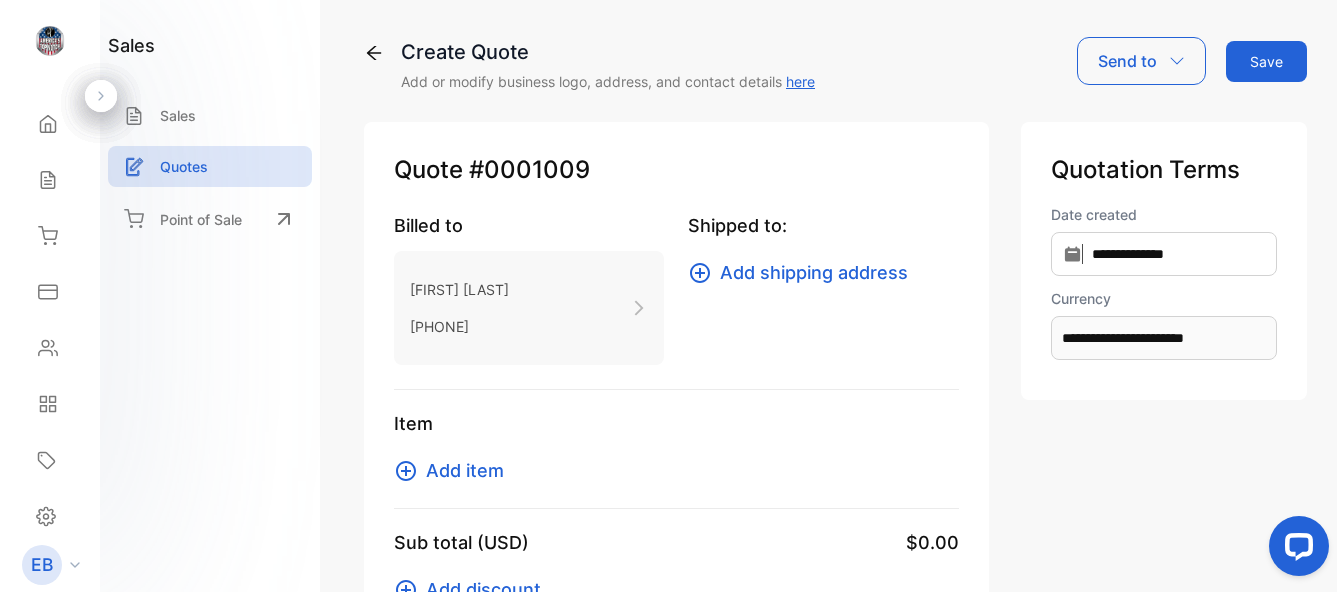 click on "Add shipping address" at bounding box center (814, 272) 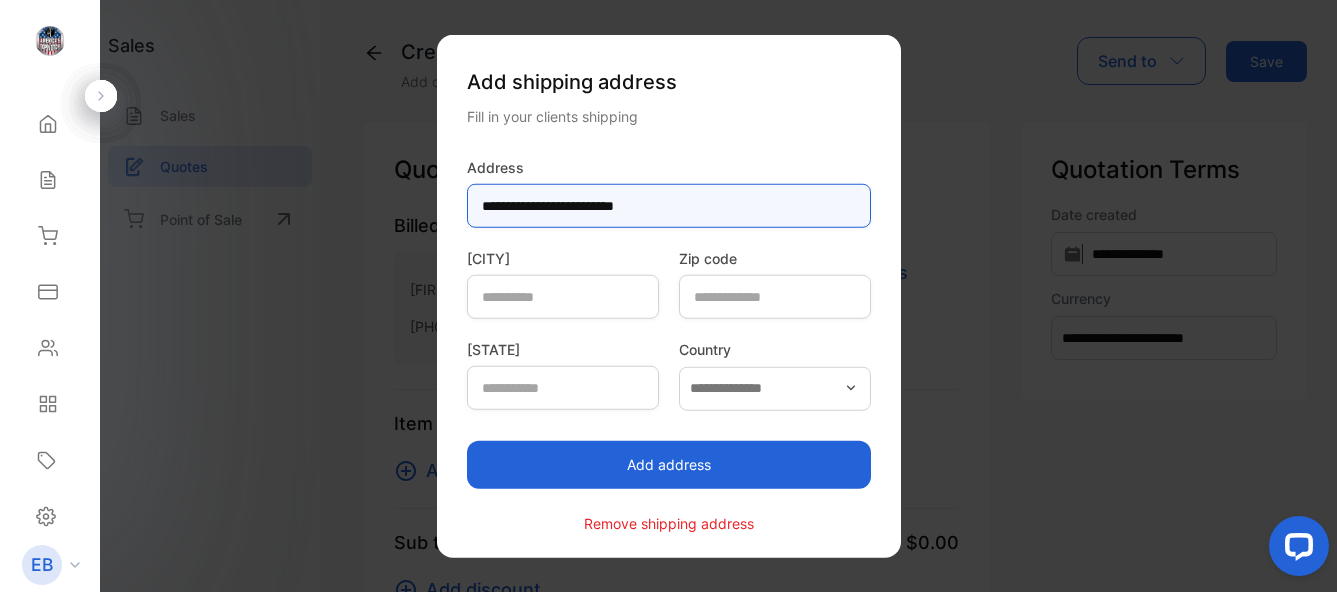 type on "**********" 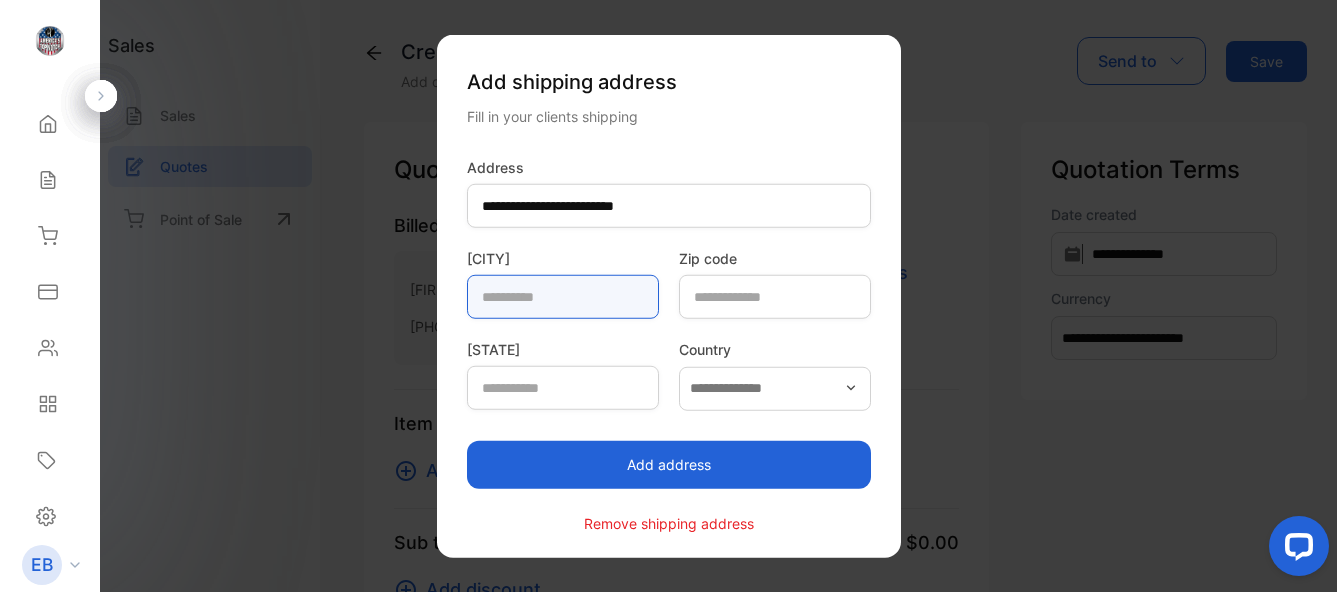 type on "*" 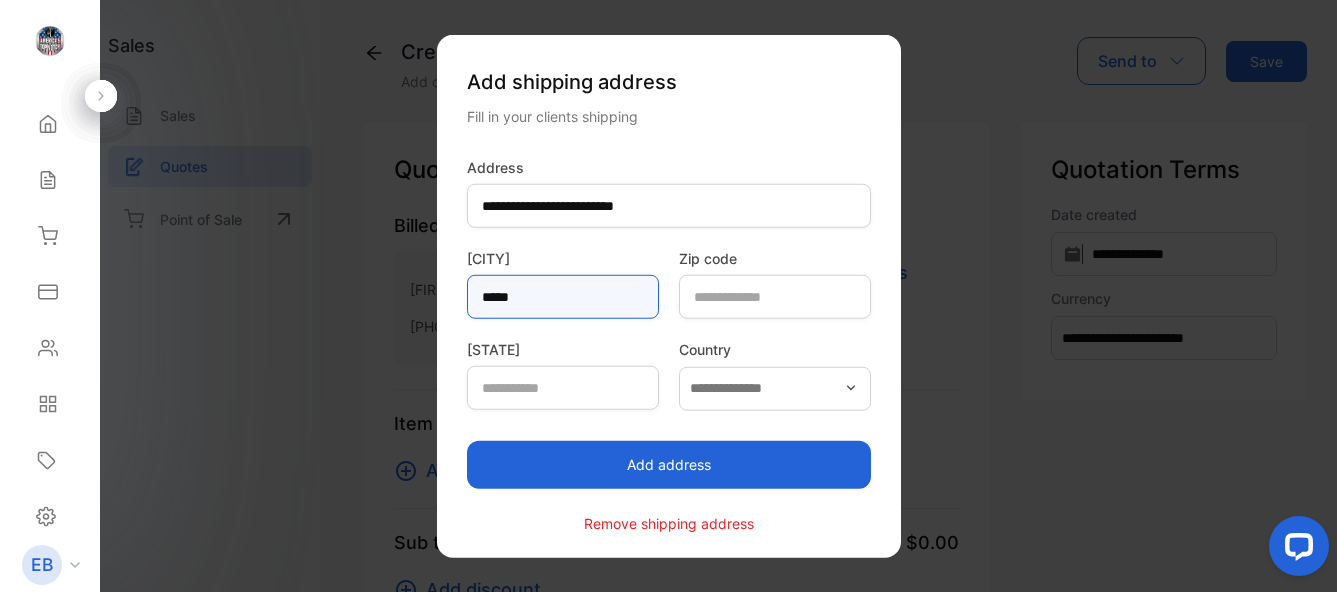 type on "**********" 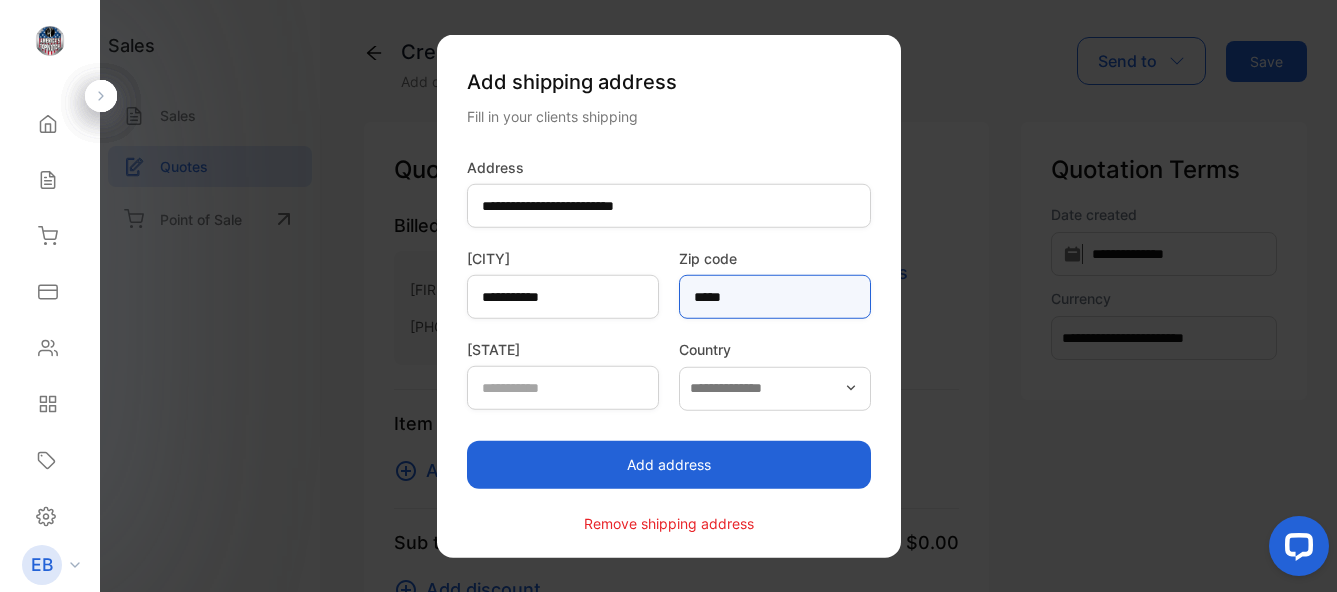 type on "*****" 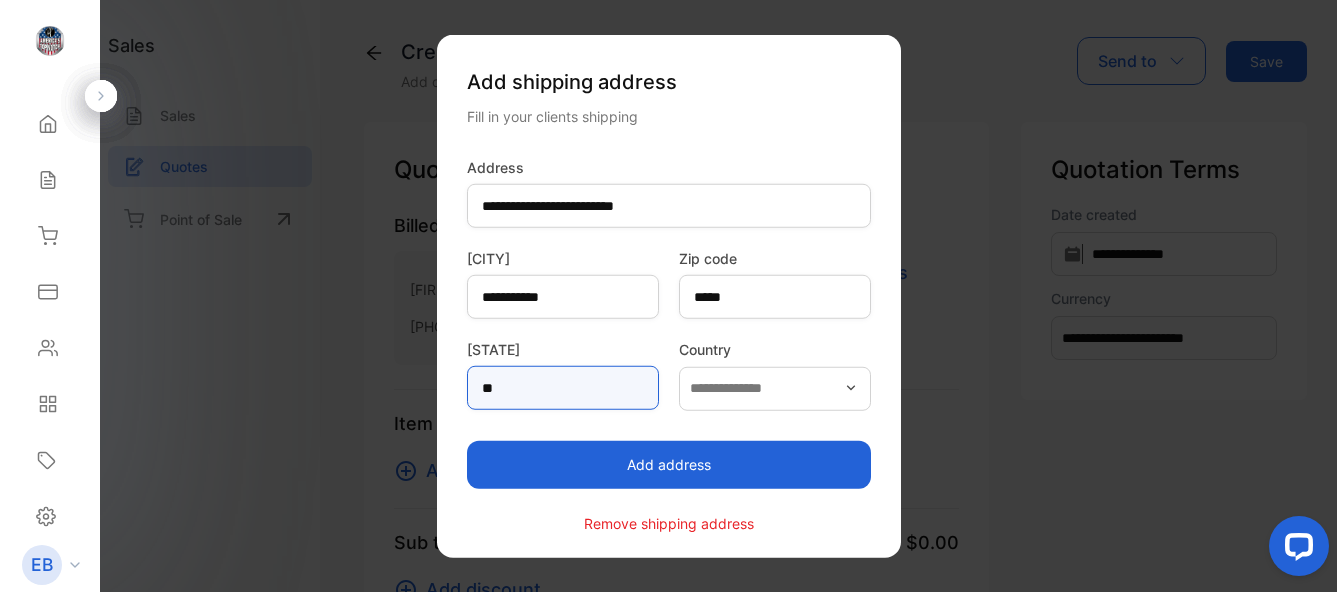 type on "**" 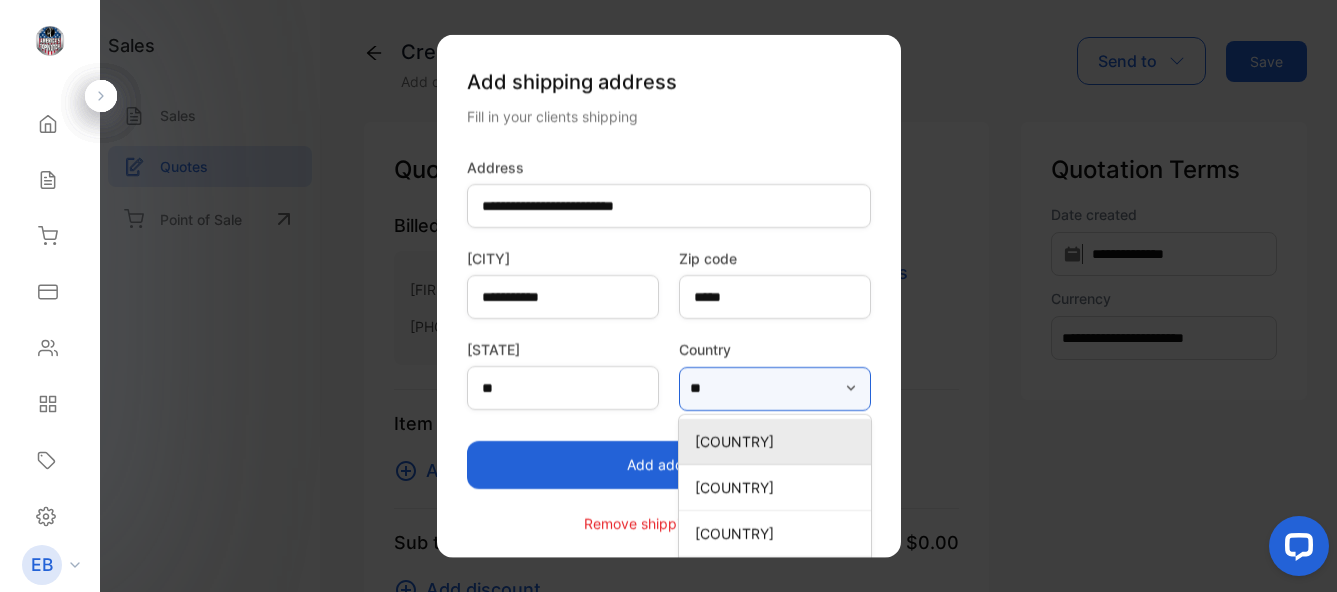 type on "**********" 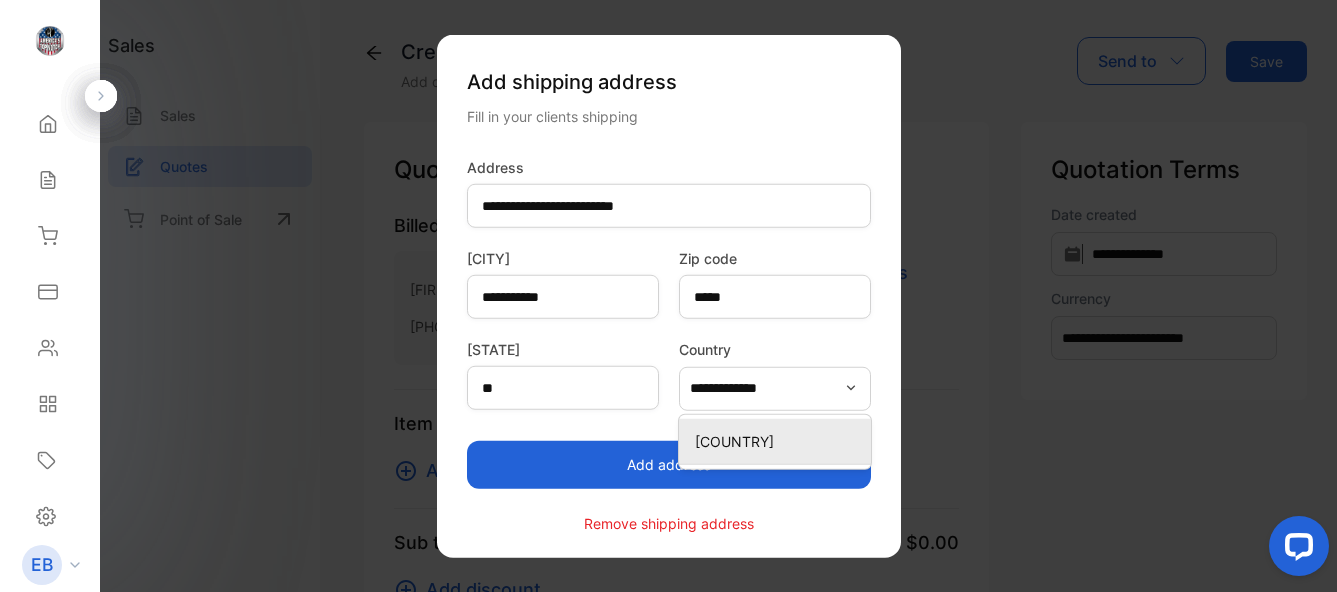 type 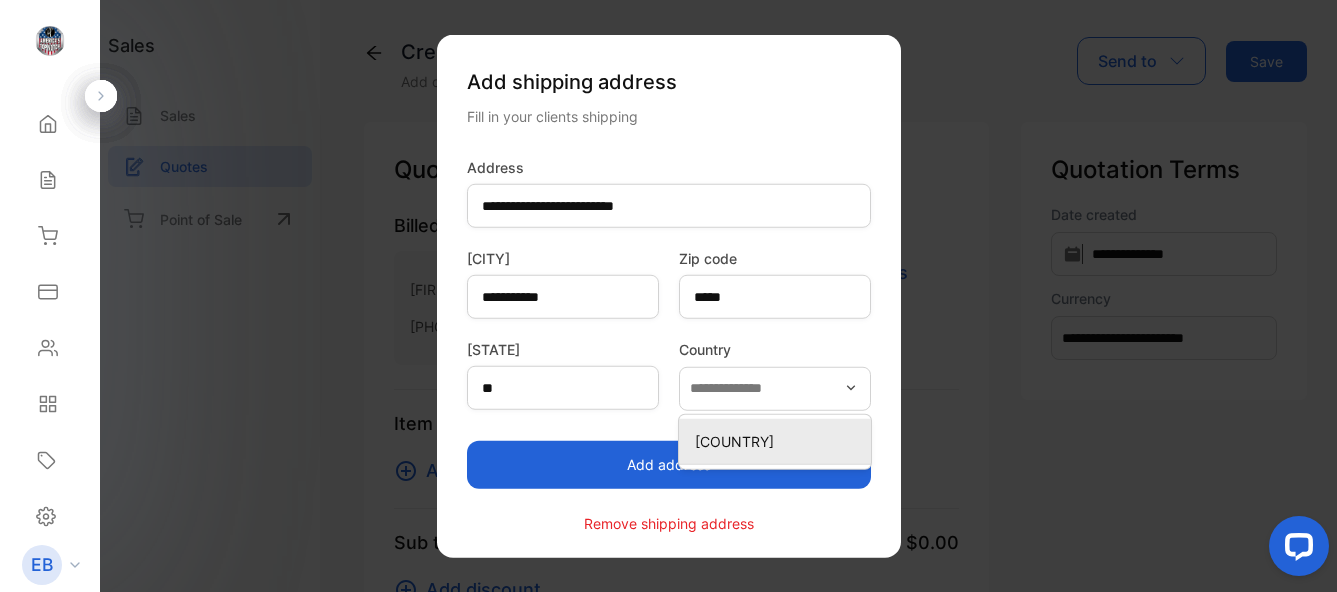 click on "Add address" at bounding box center (669, 458) 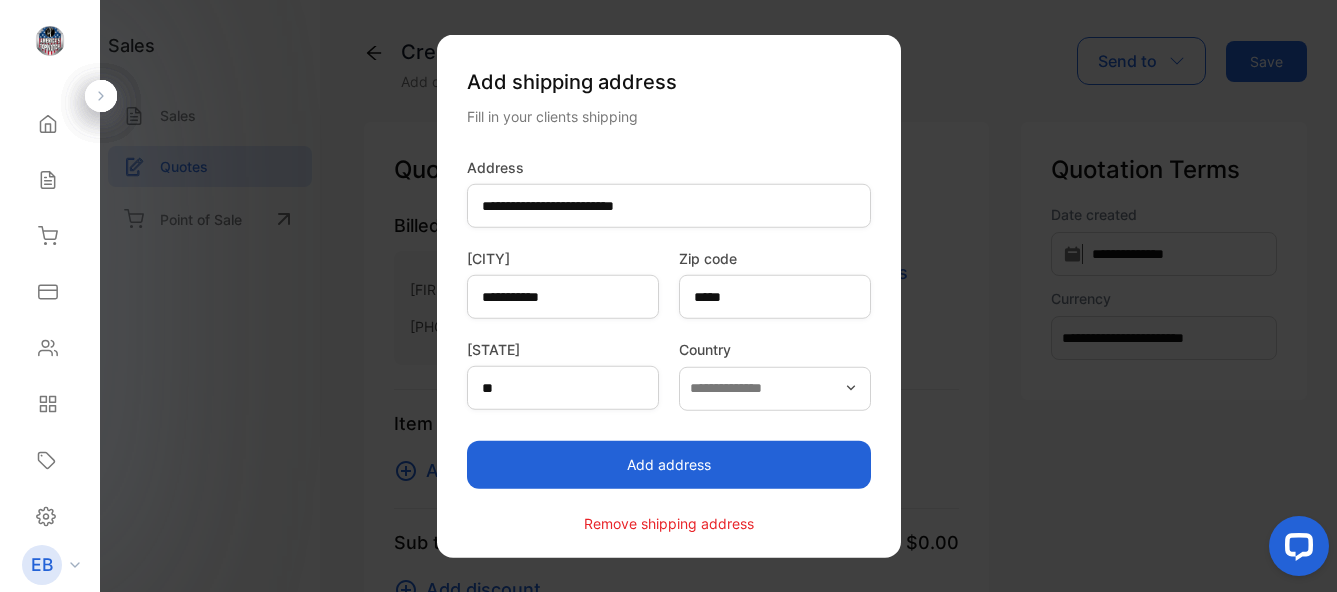 click on "Add address" at bounding box center (669, 464) 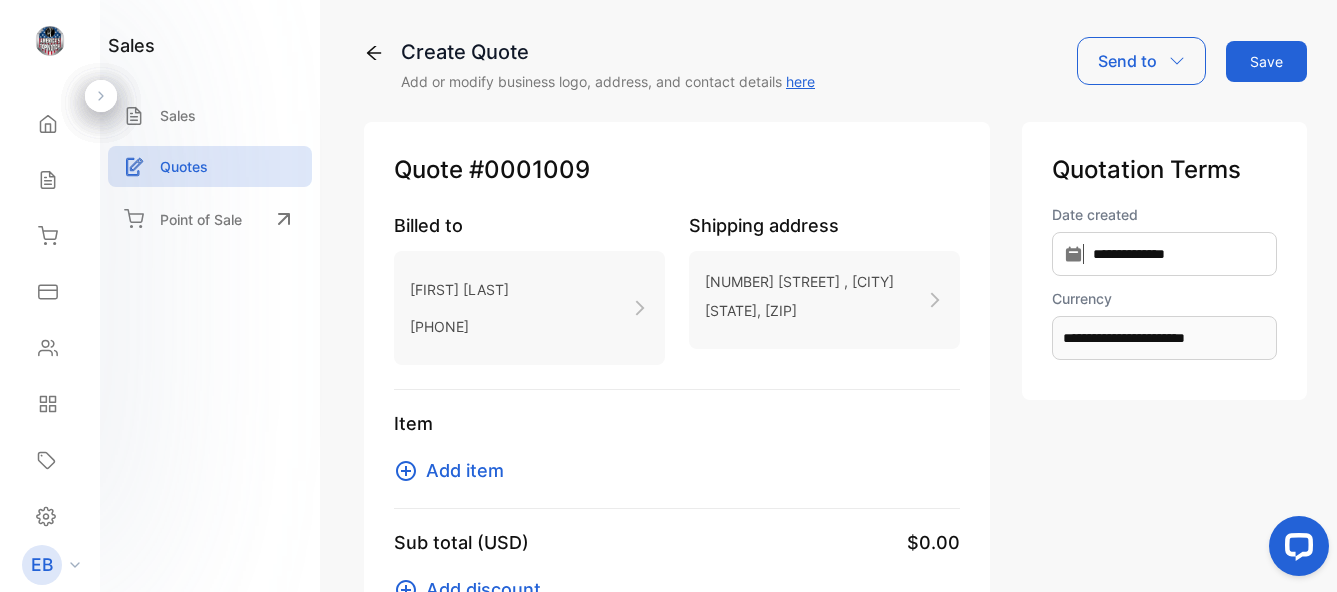 scroll, scrollTop: 152, scrollLeft: 0, axis: vertical 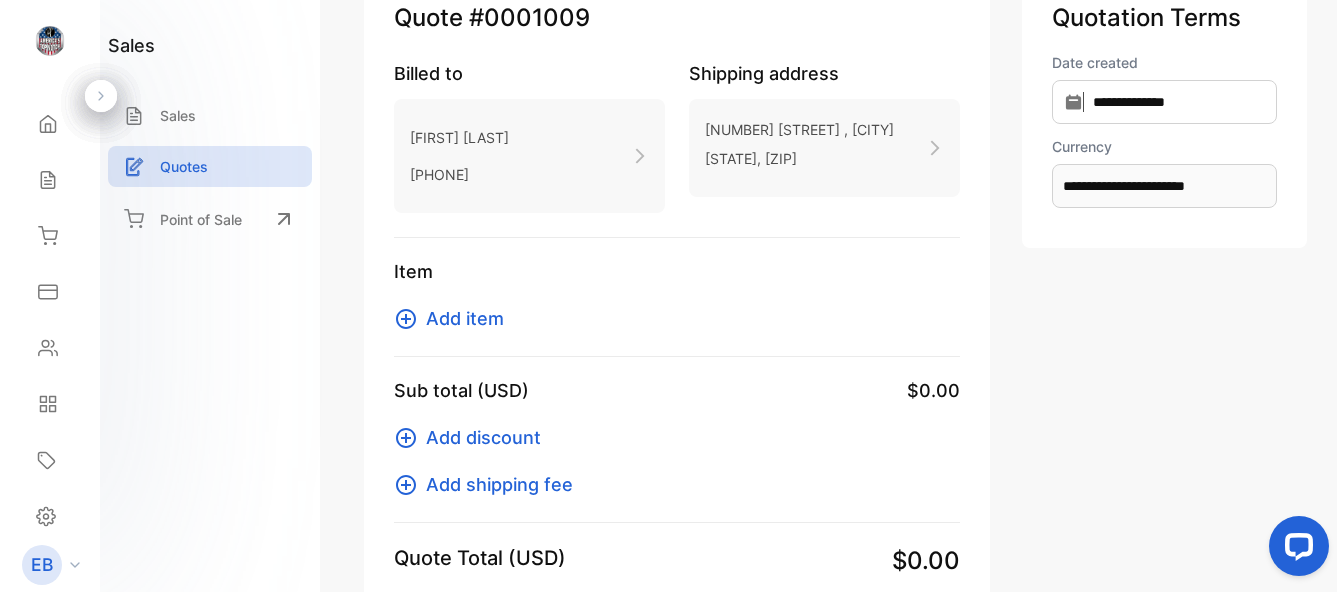 click on "Add item" at bounding box center [465, 318] 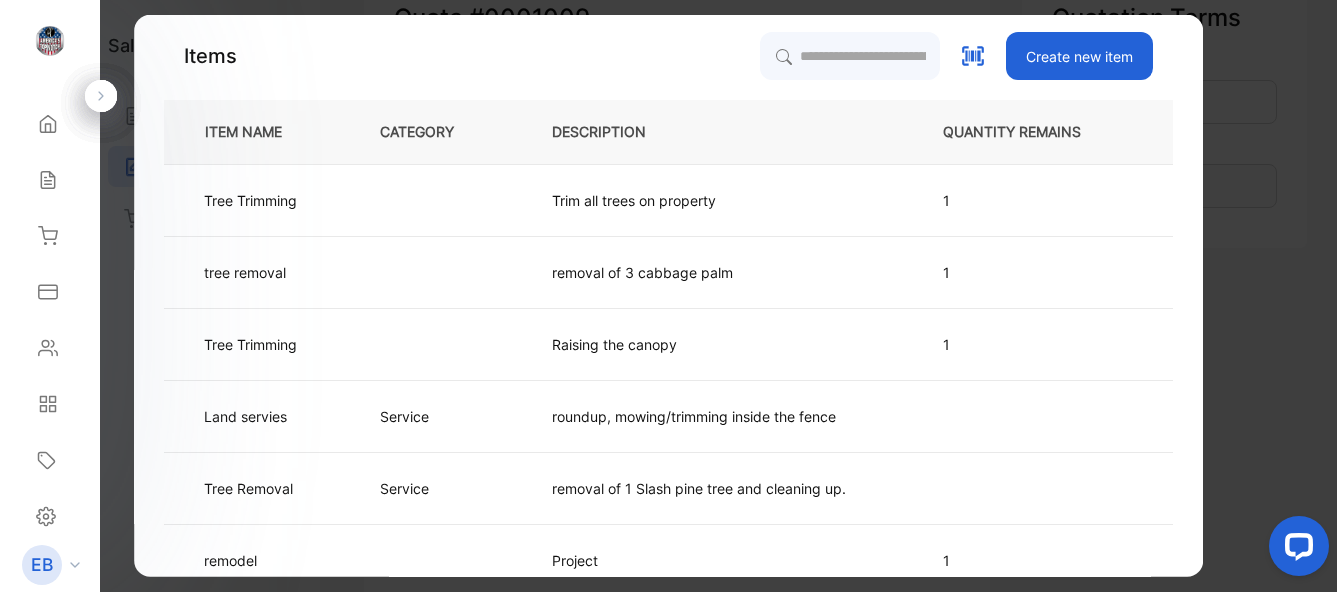 click on "Create new item" at bounding box center [1079, 56] 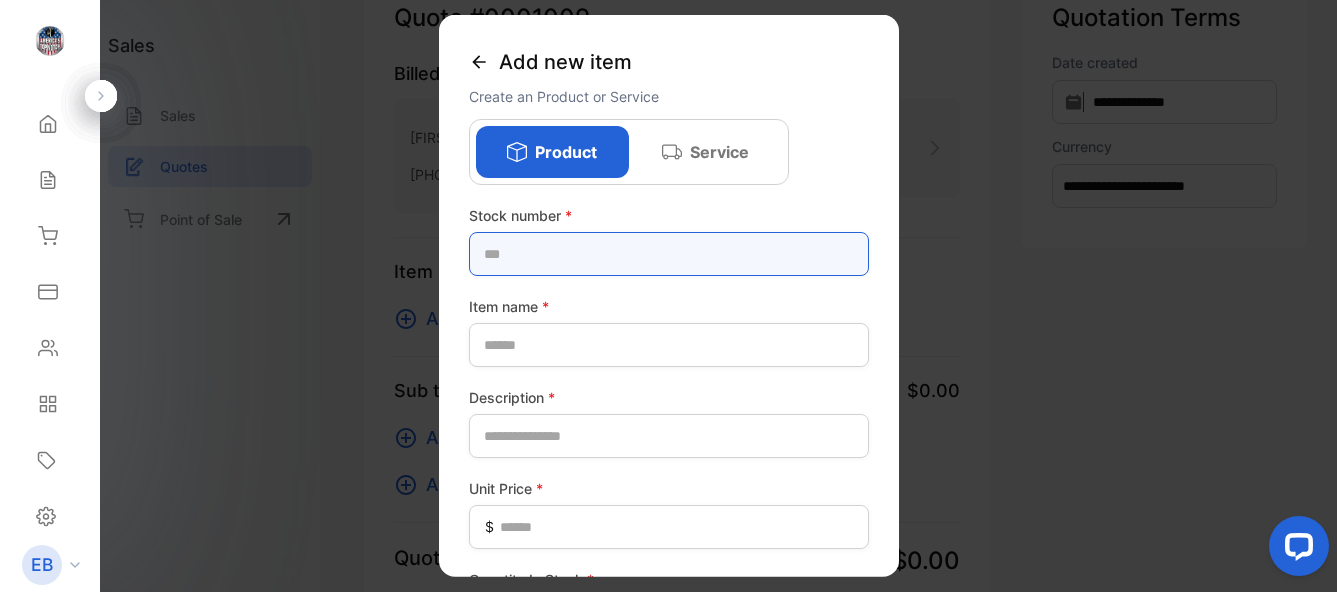 click at bounding box center (669, 254) 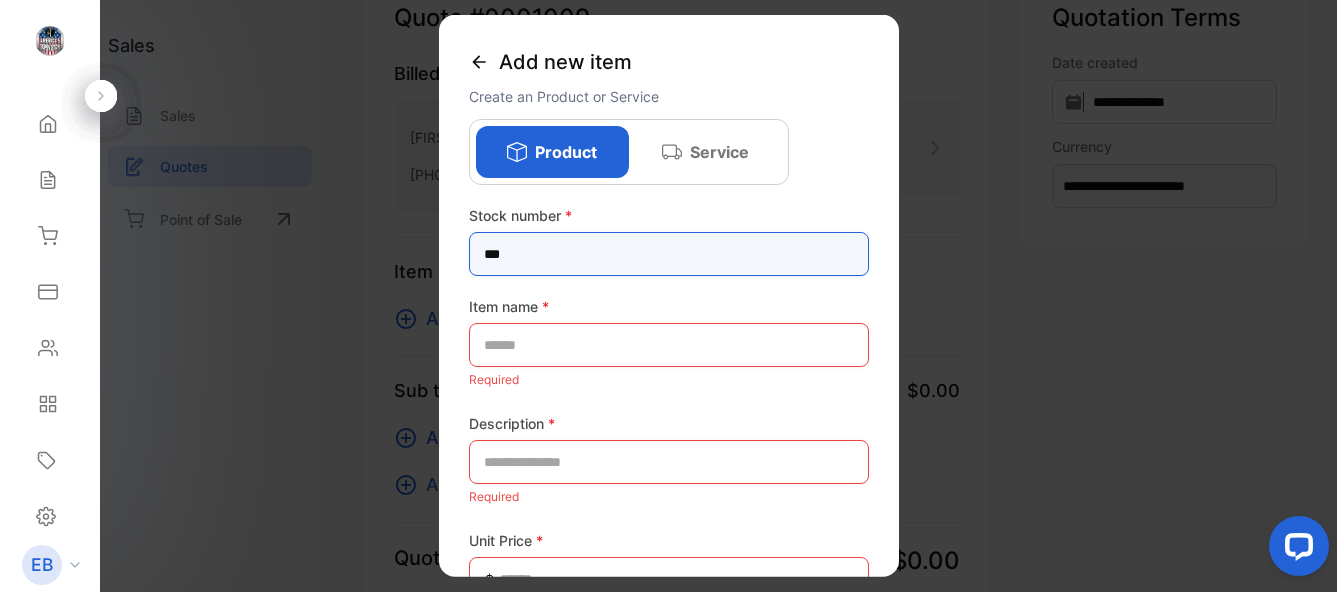 type on "***" 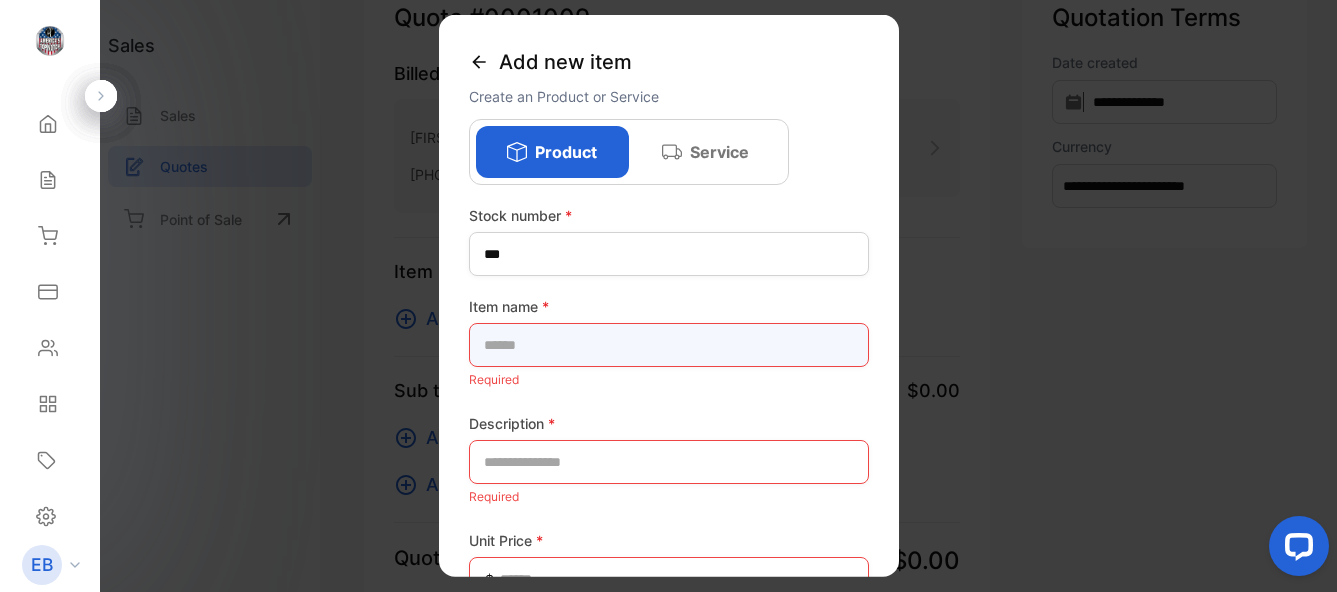 click at bounding box center (669, 345) 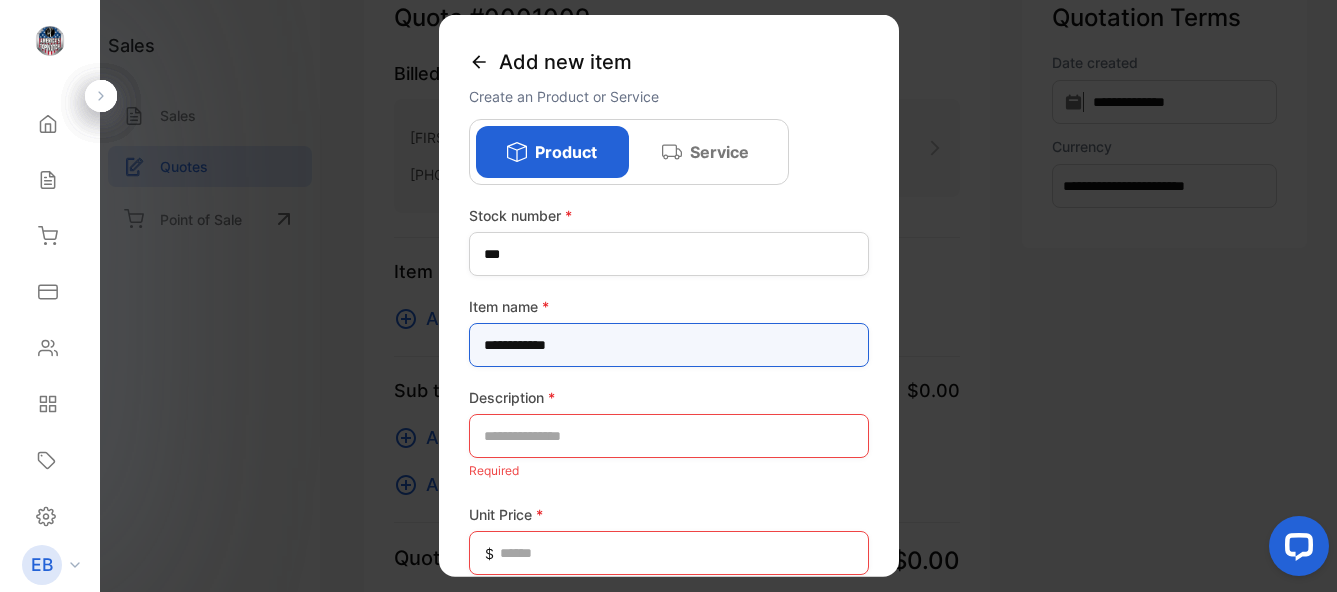type on "**********" 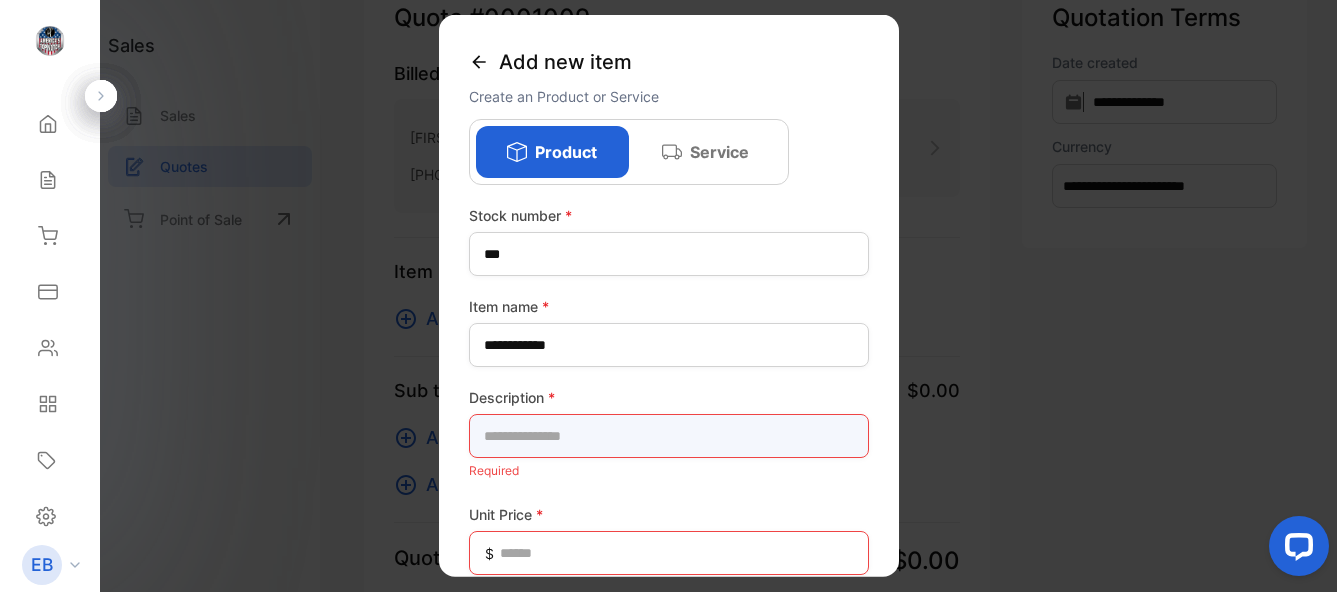 click at bounding box center (669, 436) 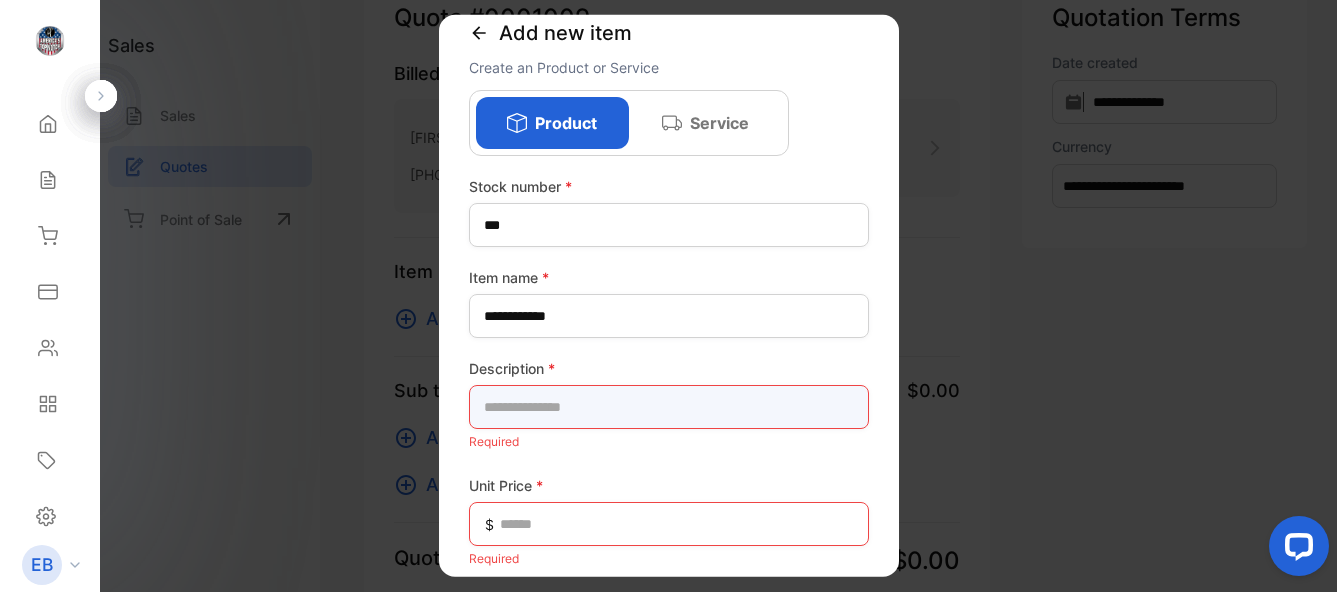 scroll, scrollTop: 78, scrollLeft: 0, axis: vertical 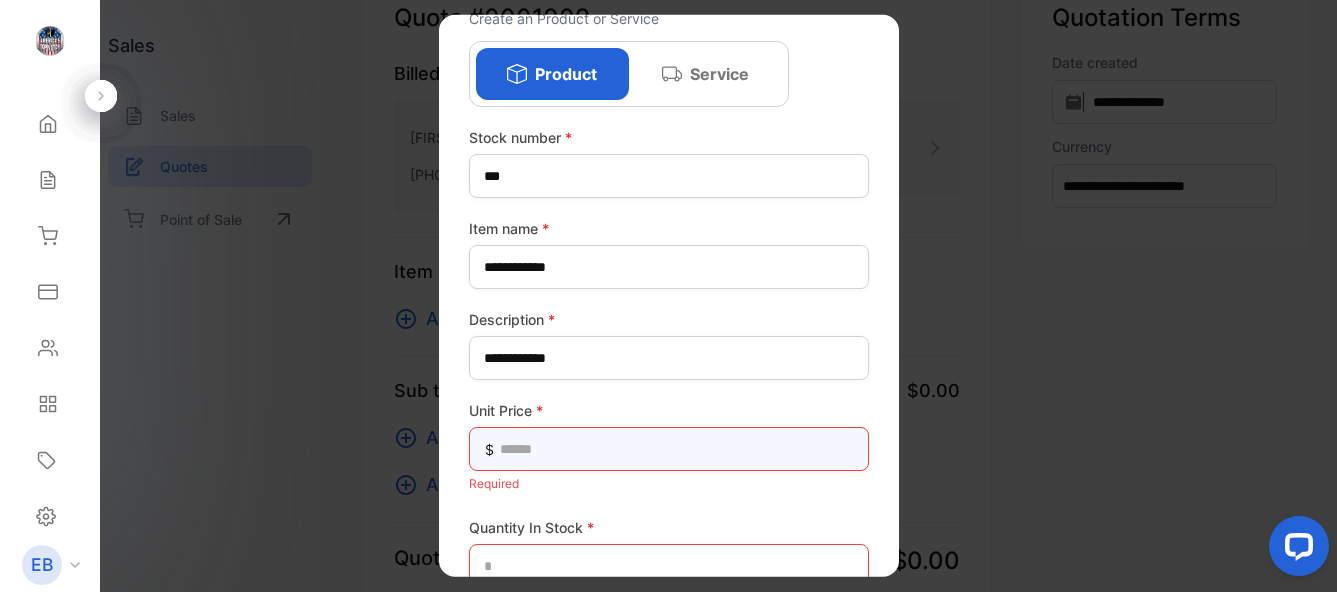 click at bounding box center [669, 449] 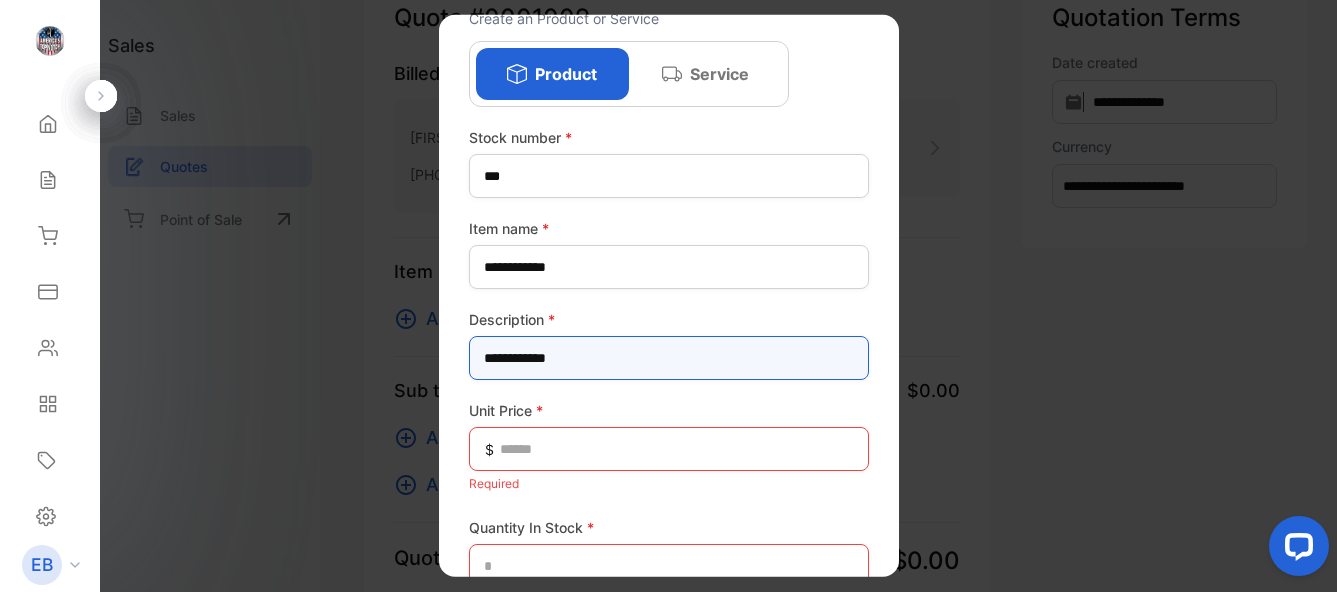 click on "**********" at bounding box center (669, 358) 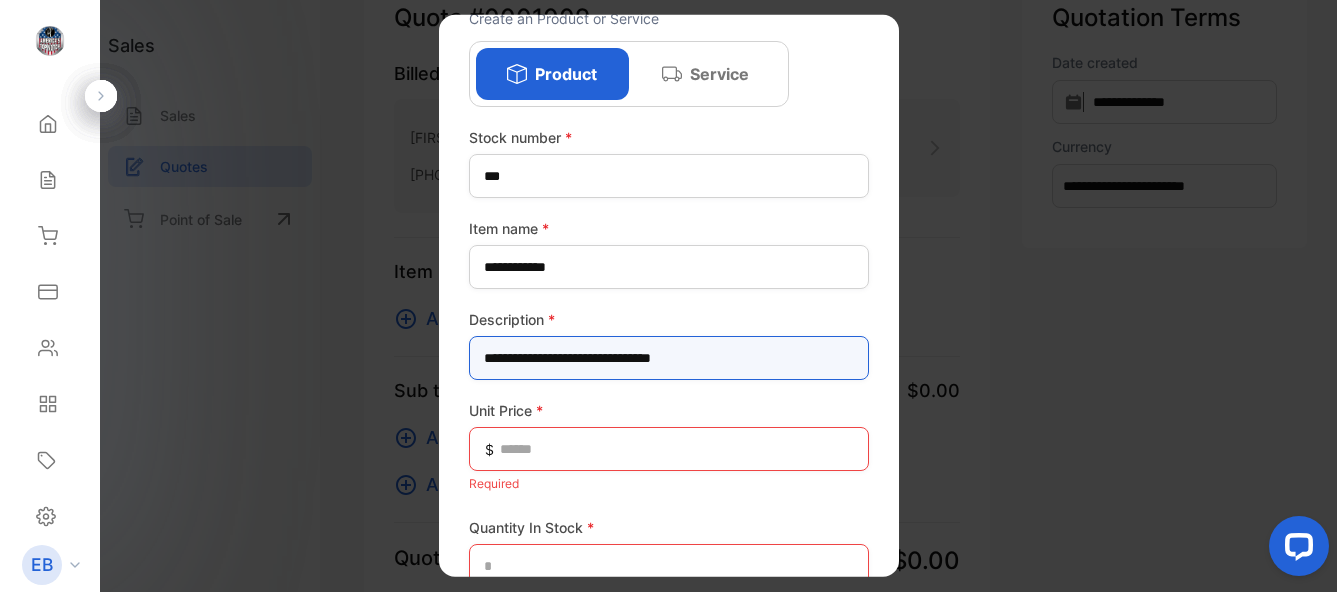 type on "**********" 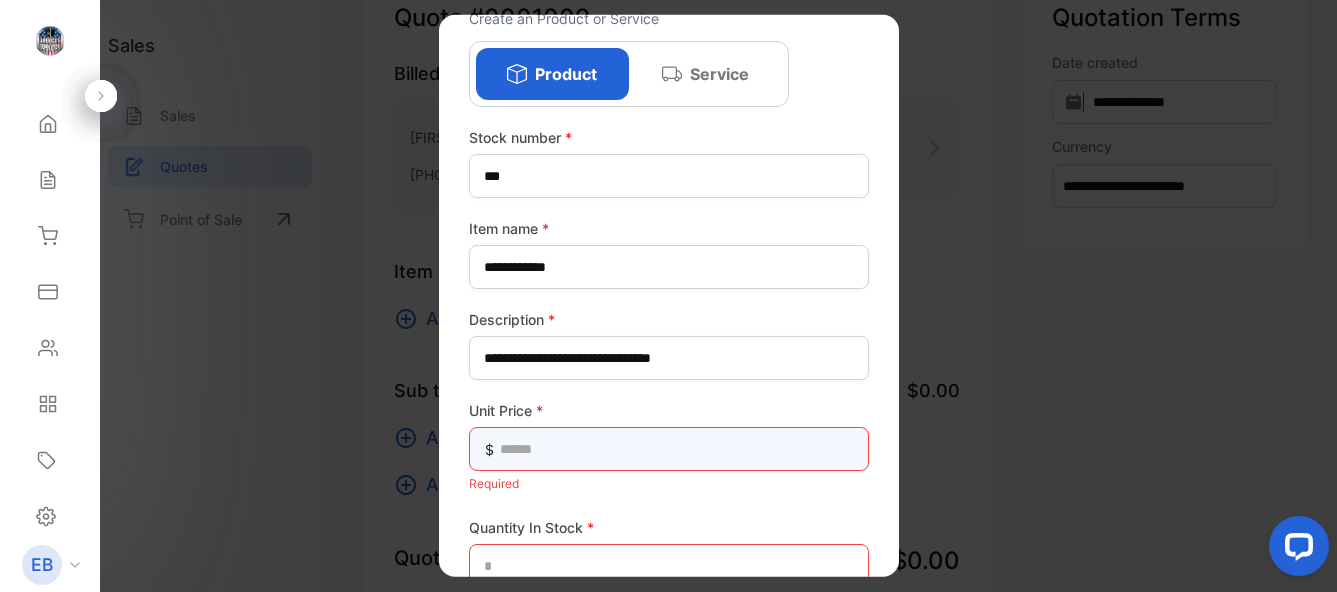 click at bounding box center (669, 449) 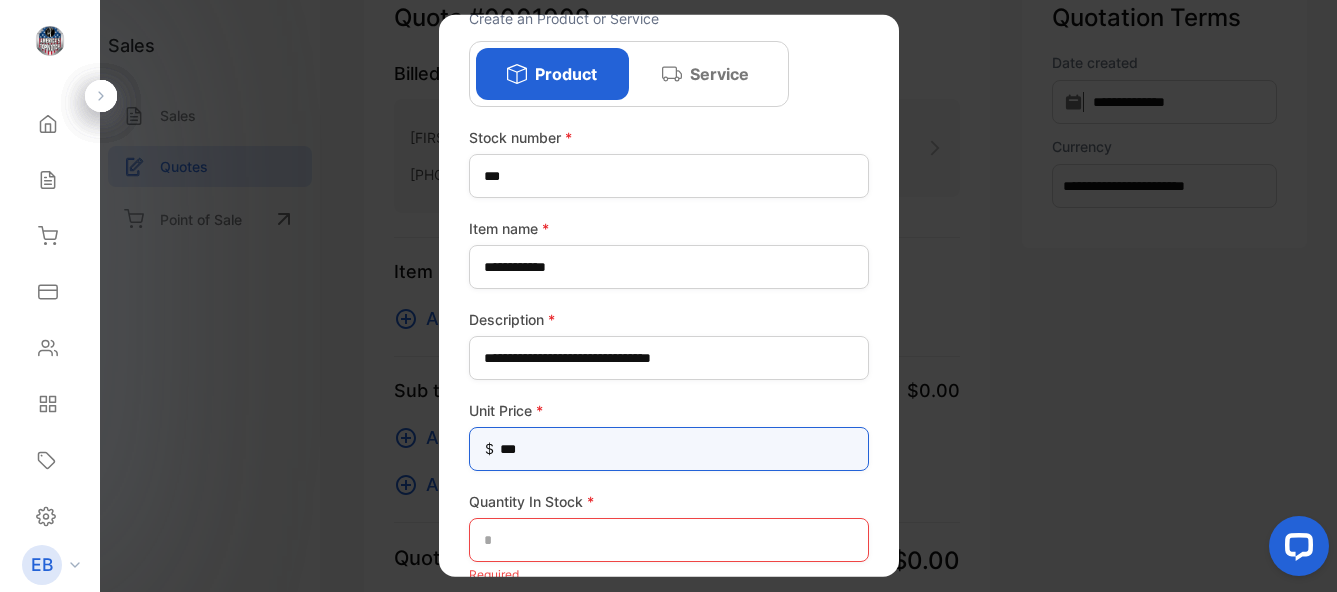 type on "*****" 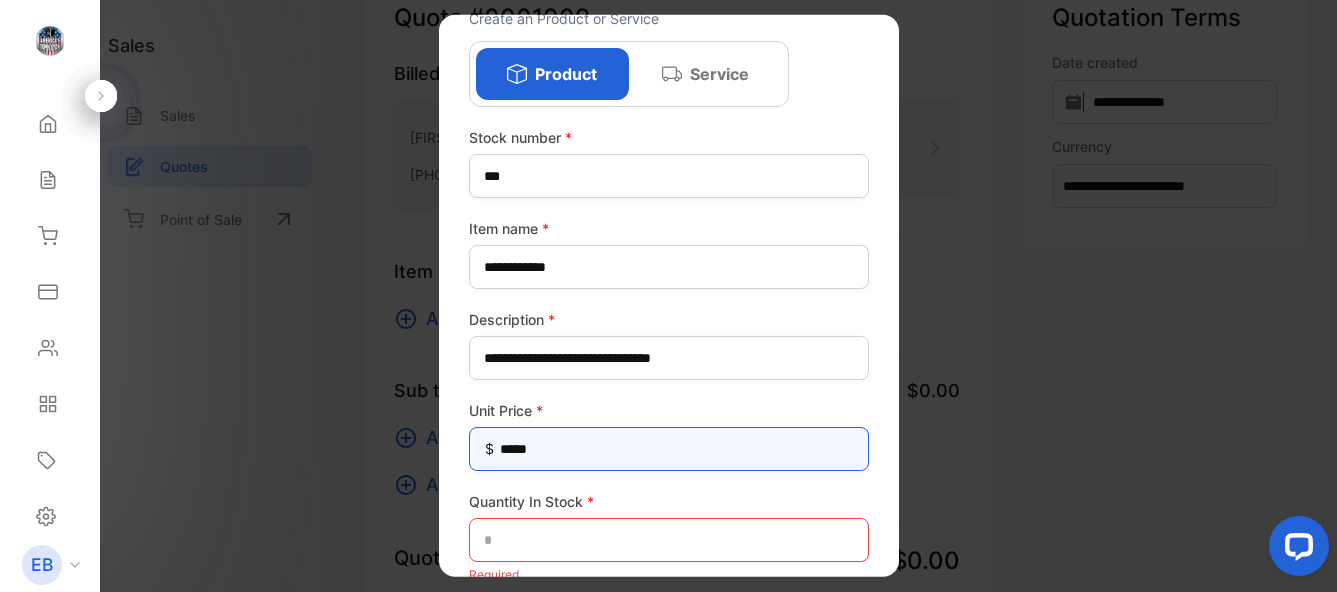 scroll, scrollTop: 113, scrollLeft: 0, axis: vertical 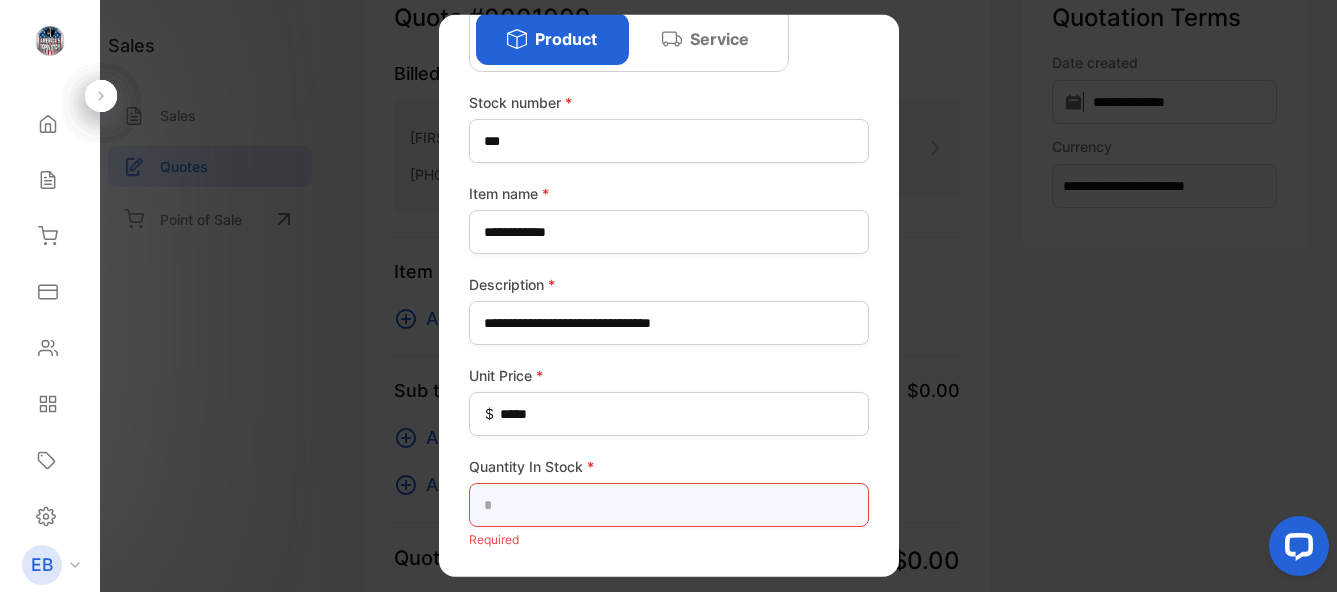 click at bounding box center (669, 505) 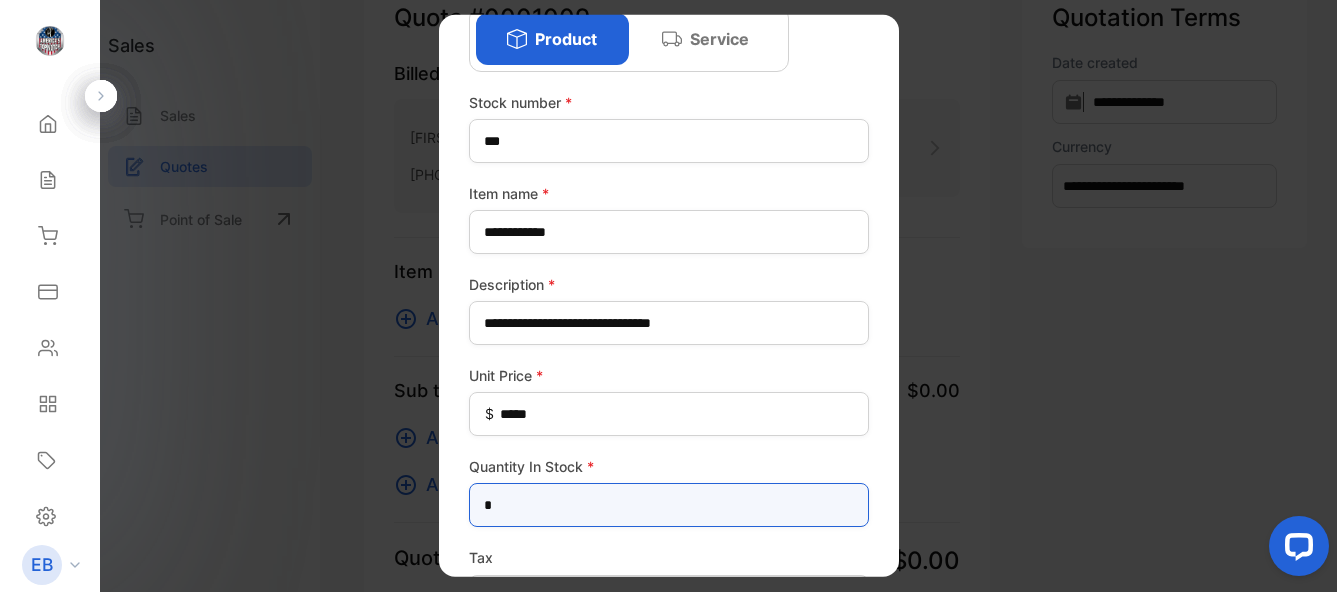 scroll, scrollTop: 255, scrollLeft: 0, axis: vertical 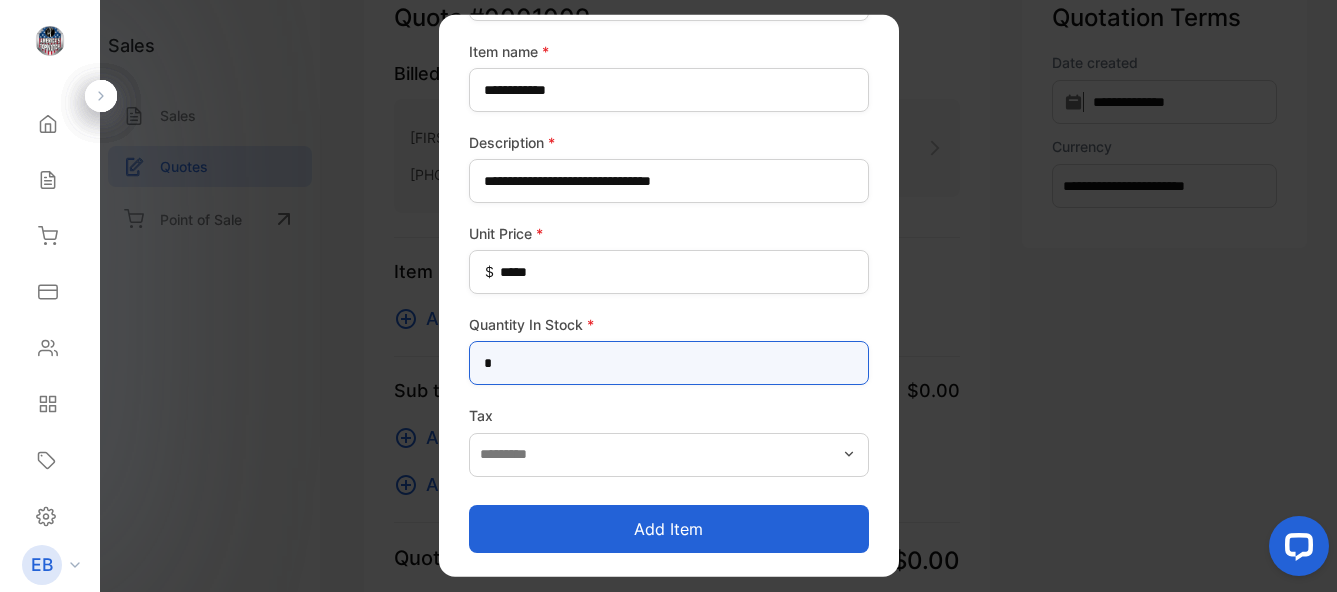 type on "*" 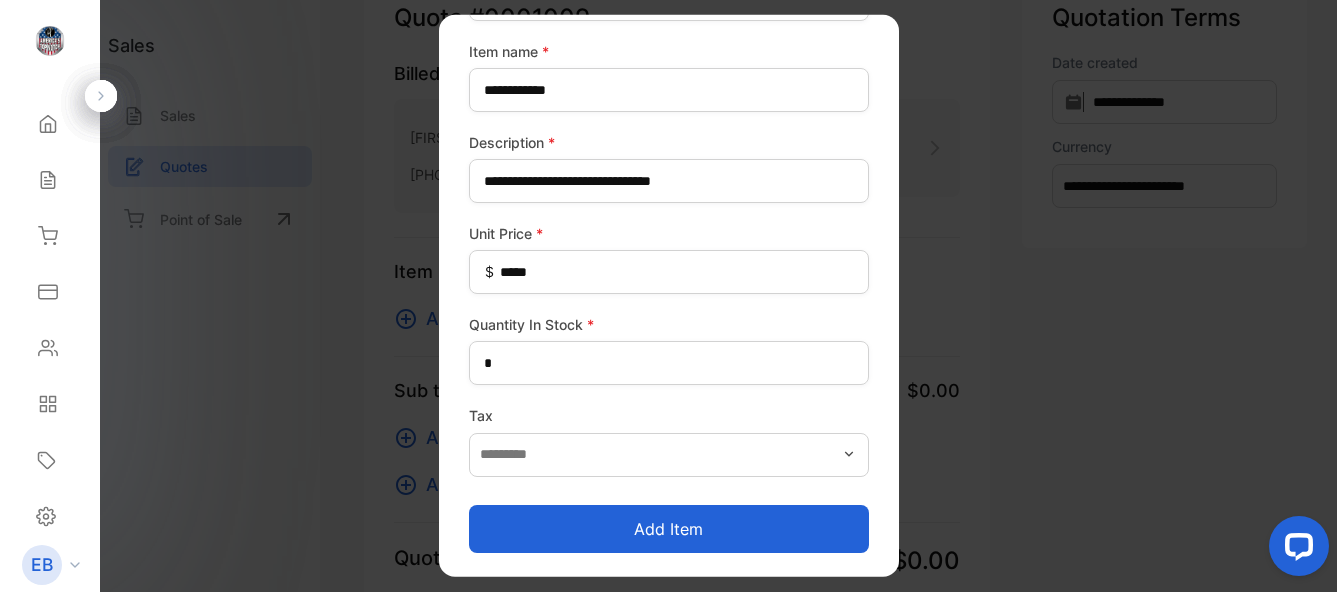 click on "Add item" at bounding box center [669, 528] 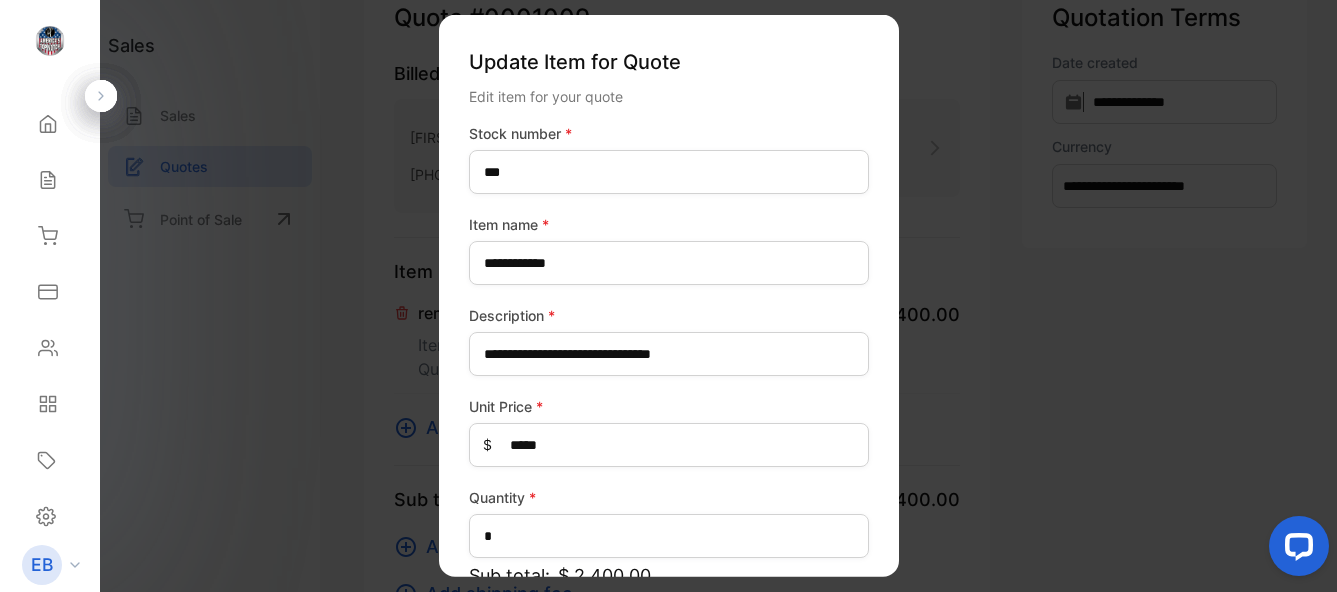 scroll, scrollTop: 204, scrollLeft: 0, axis: vertical 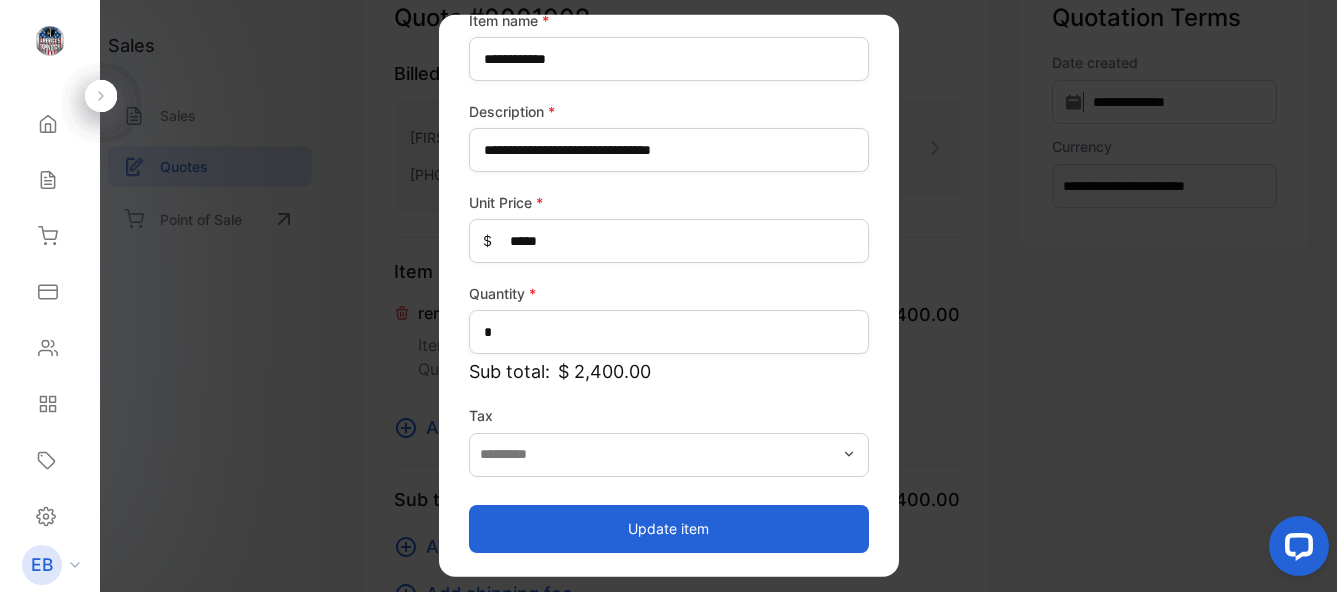 click on "Update item" at bounding box center [669, 528] 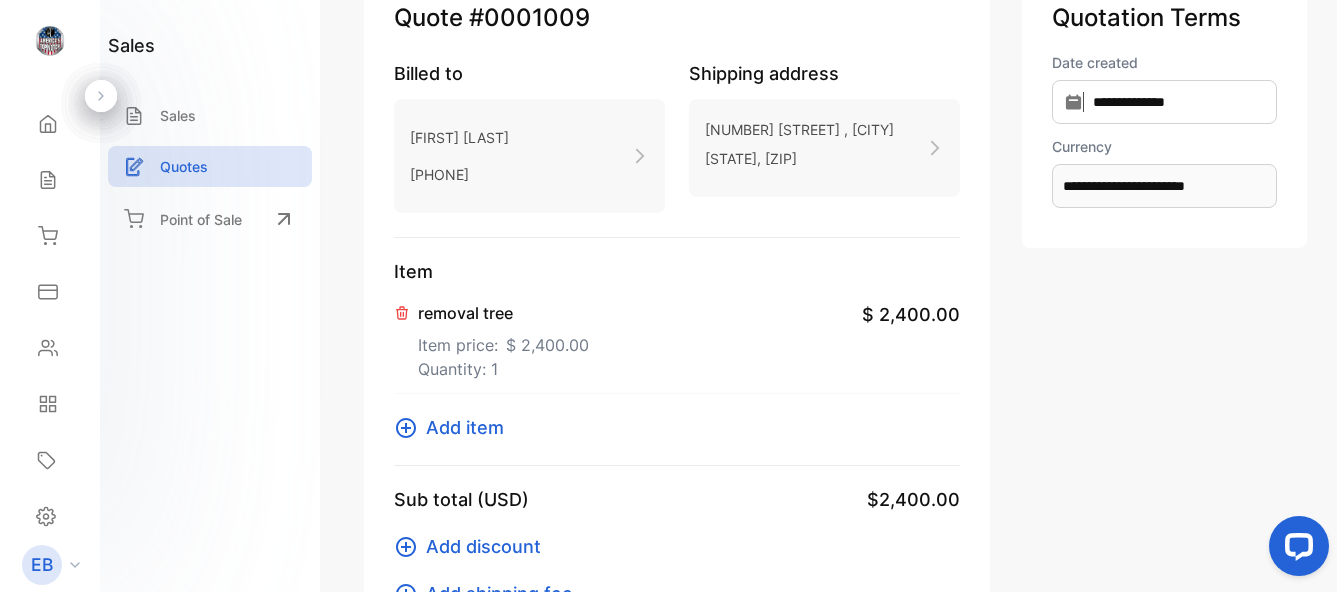click on "removal tree" at bounding box center (503, 313) 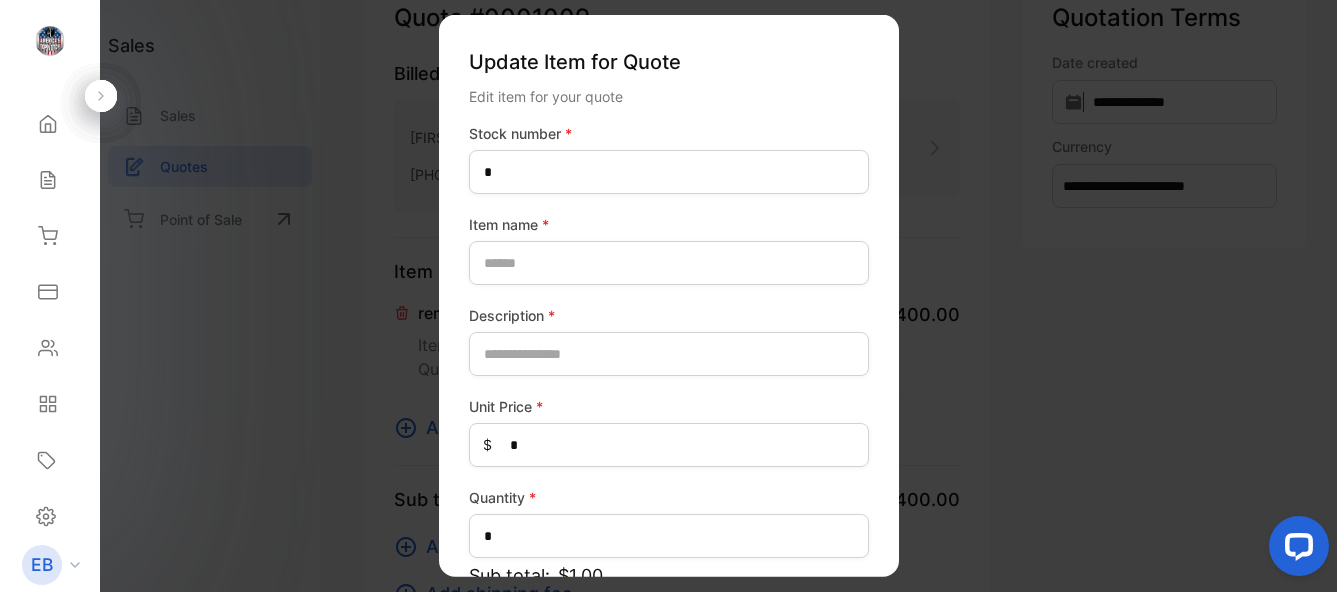 type on "***" 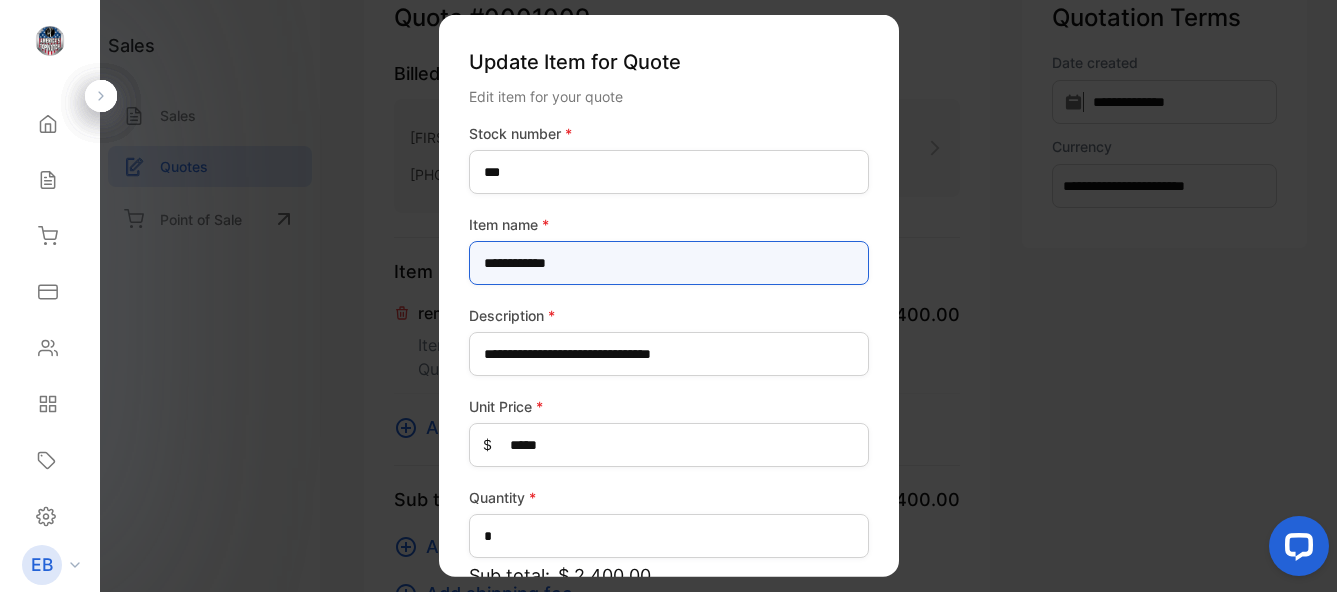 click on "**********" at bounding box center [669, 263] 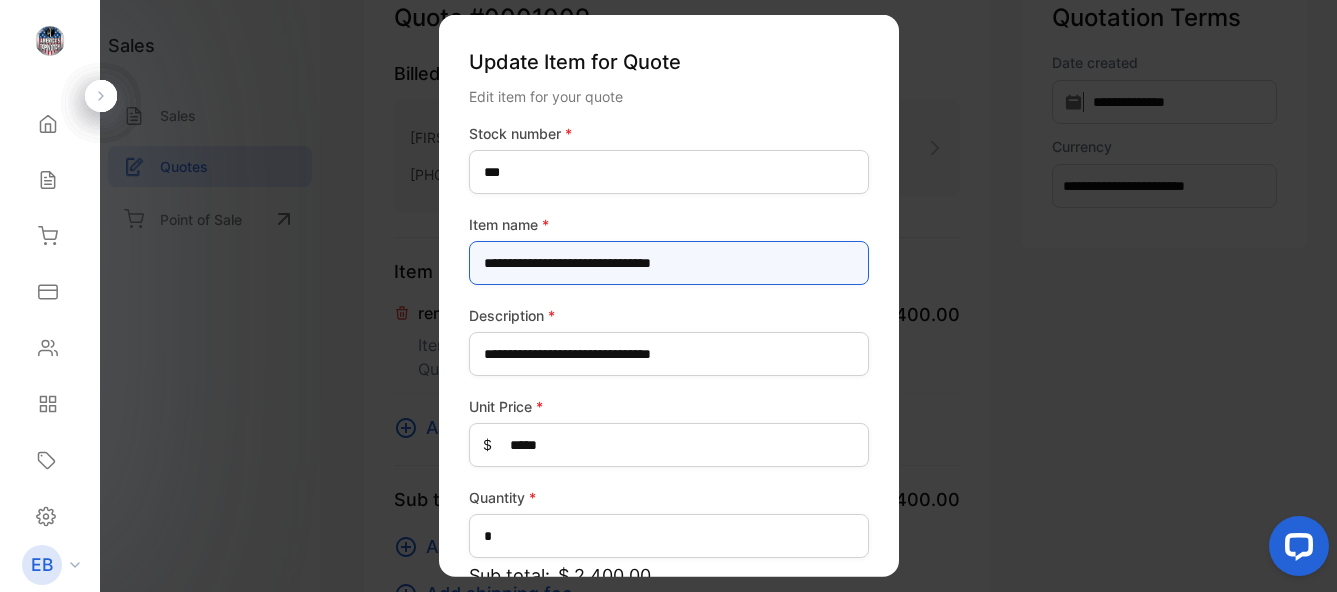 scroll, scrollTop: 204, scrollLeft: 0, axis: vertical 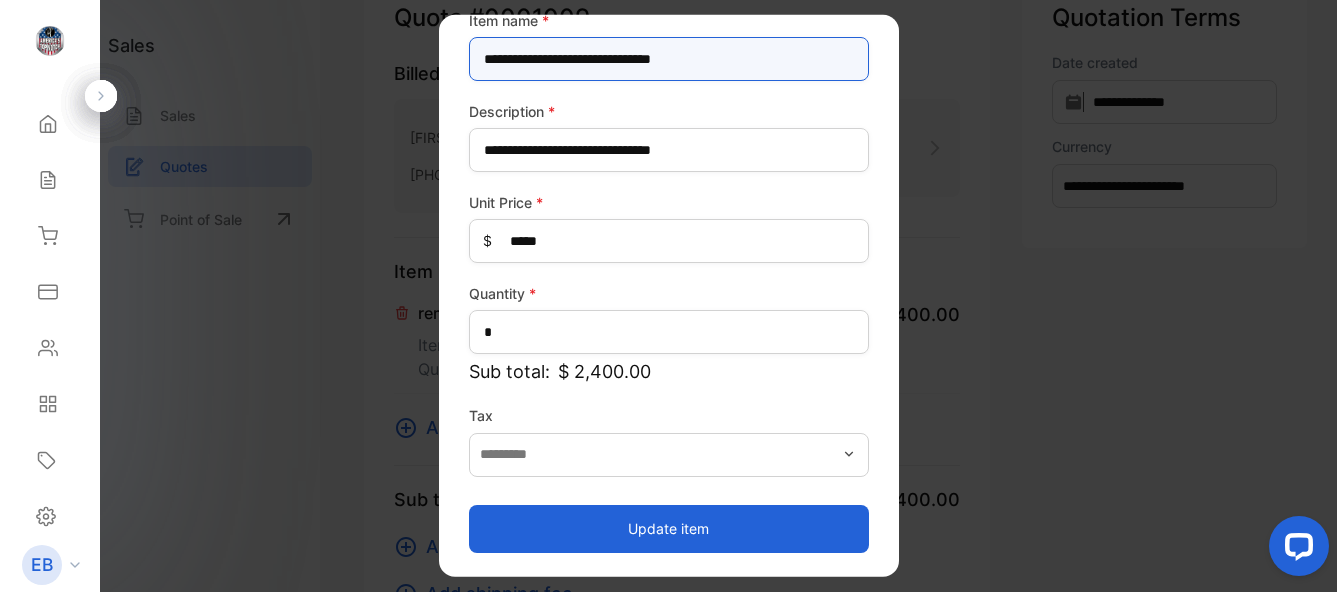 type on "**********" 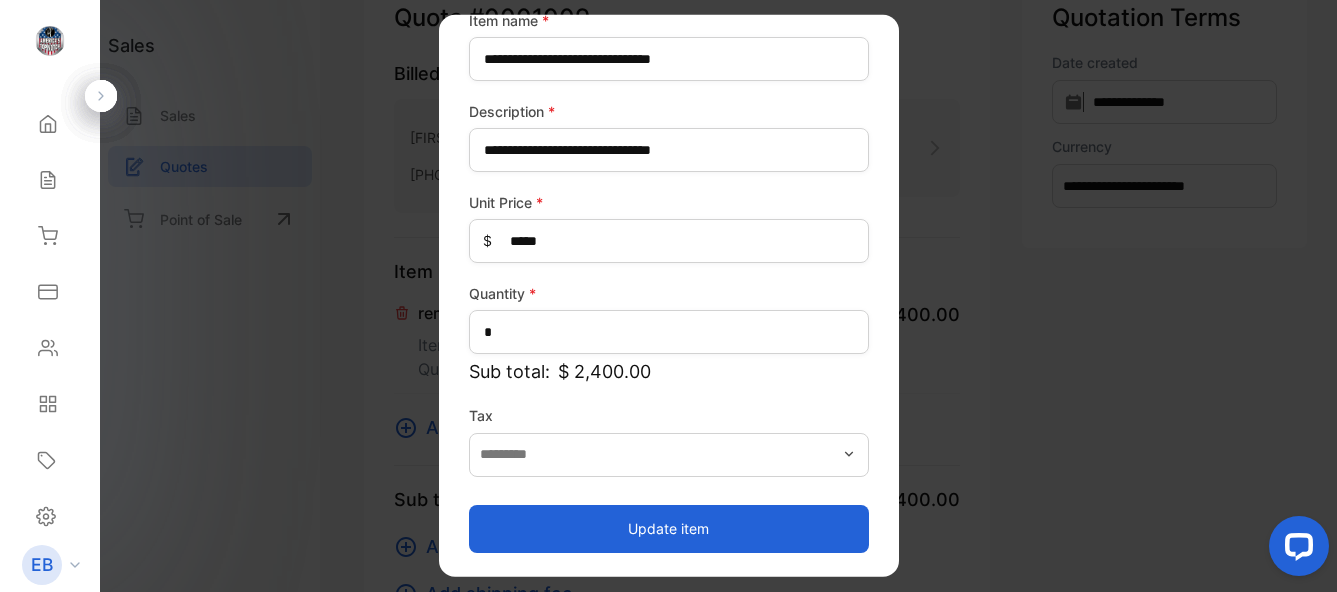 click on "Update item" at bounding box center (669, 528) 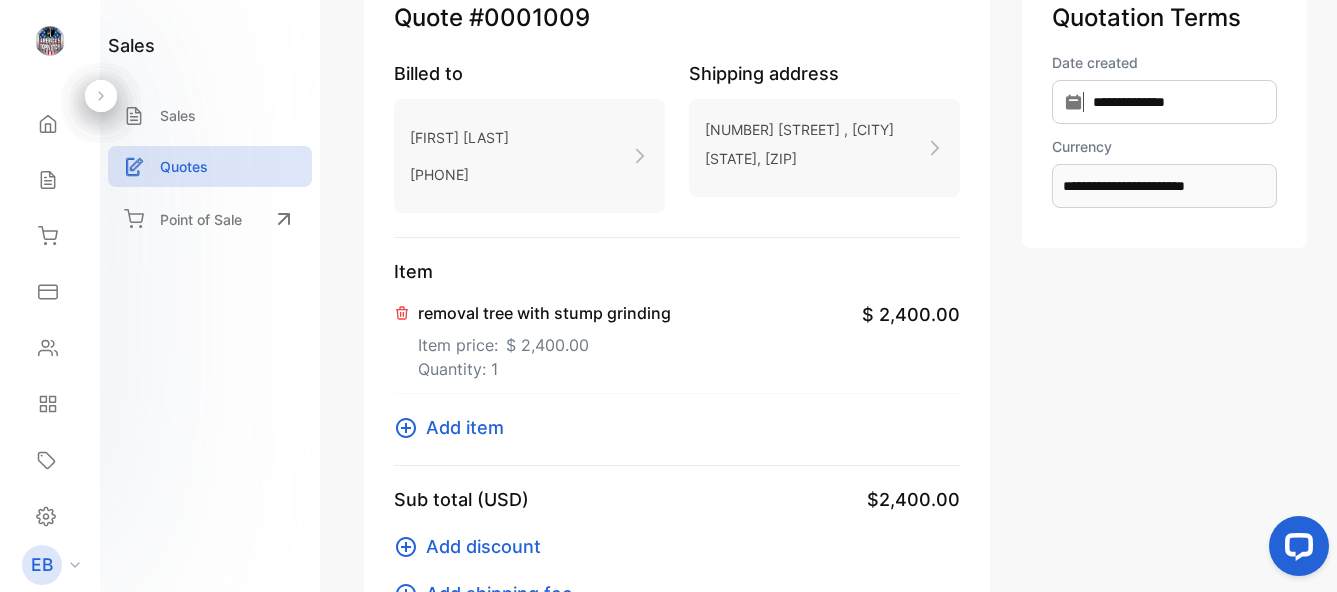 scroll, scrollTop: 184, scrollLeft: 0, axis: vertical 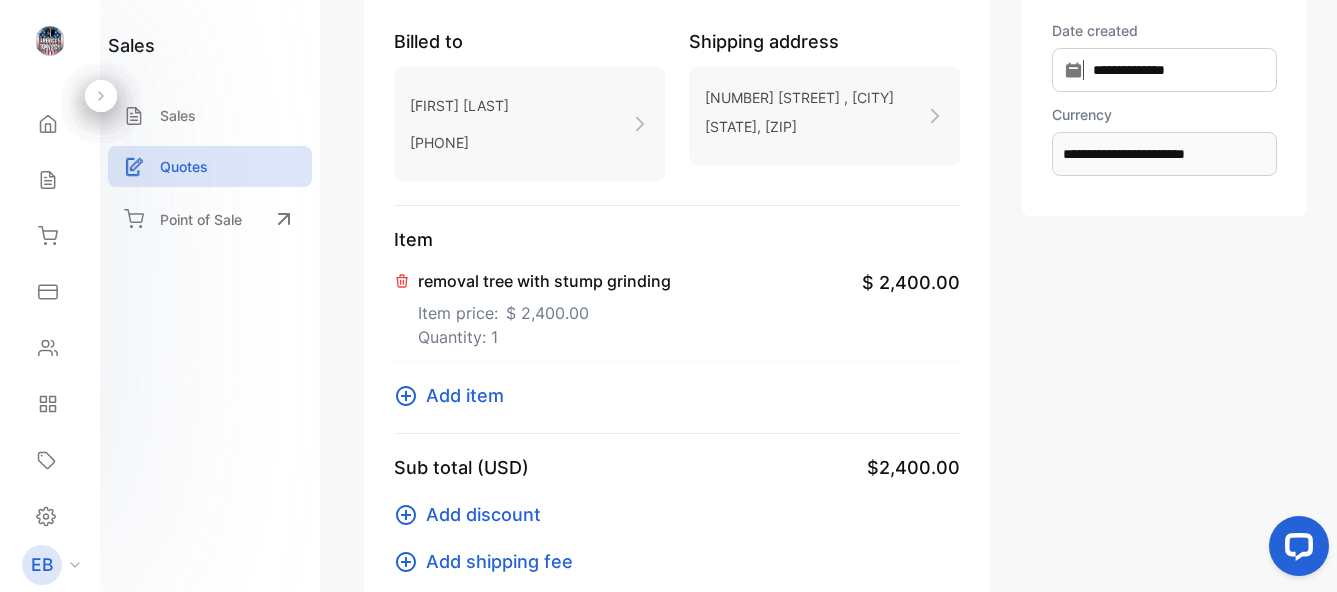 click on "Add item" at bounding box center (465, 395) 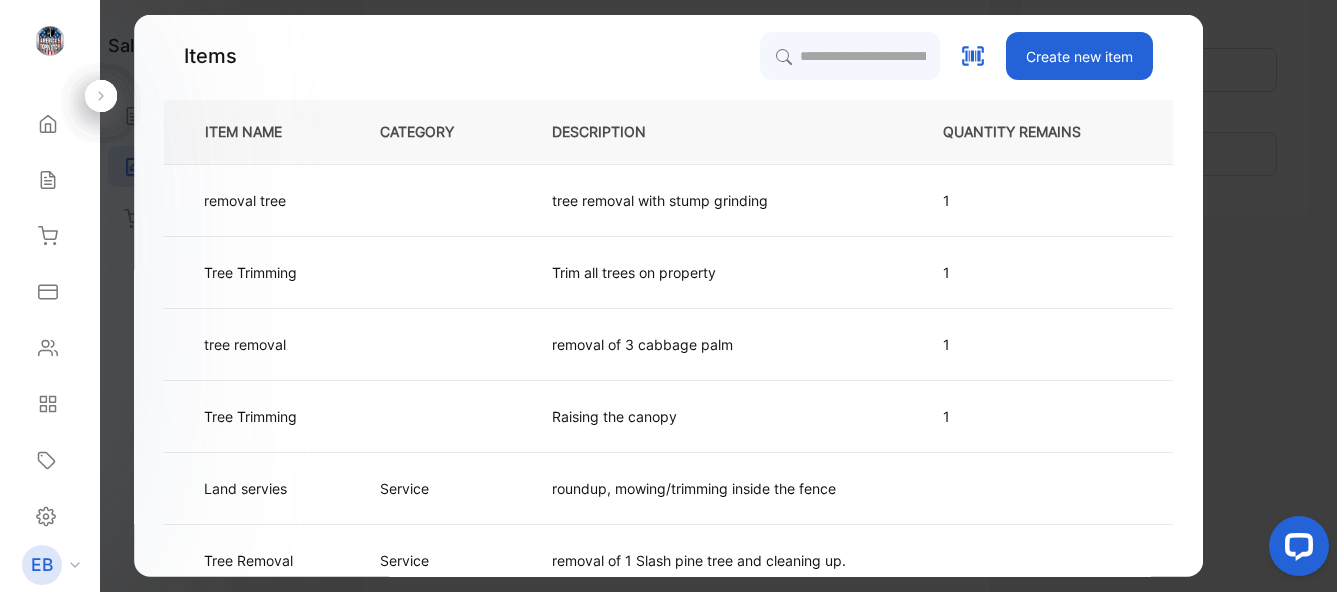 click on "Create new item" at bounding box center (1079, 56) 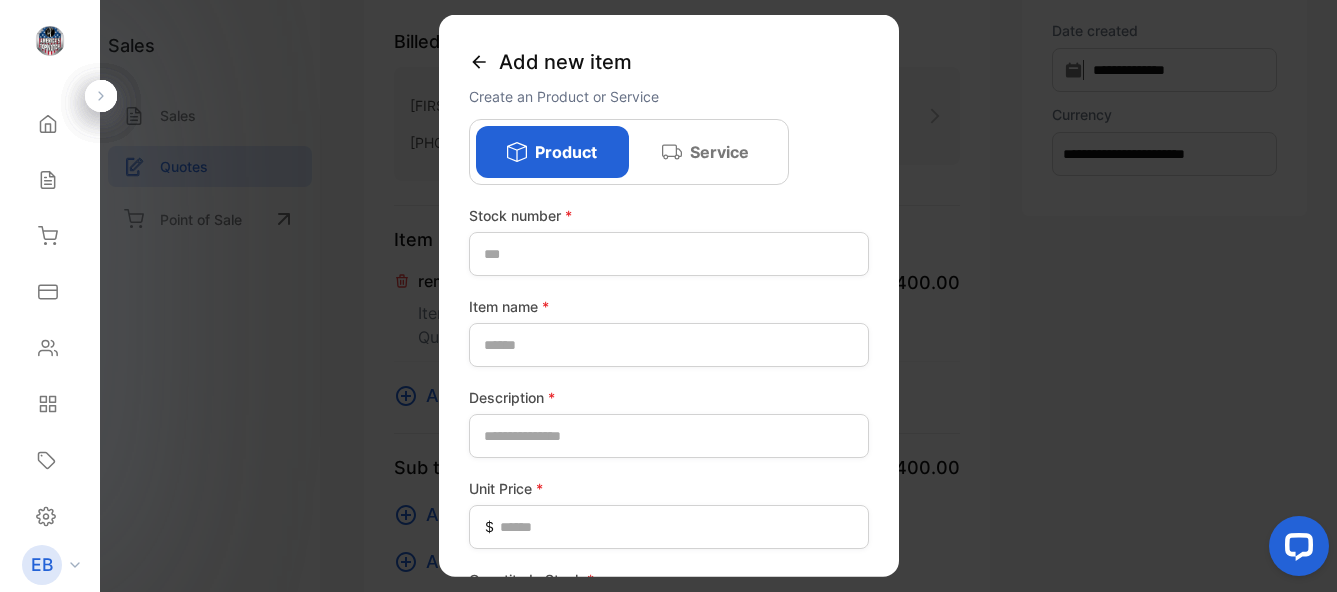 click on "Stock number   *" at bounding box center [669, 215] 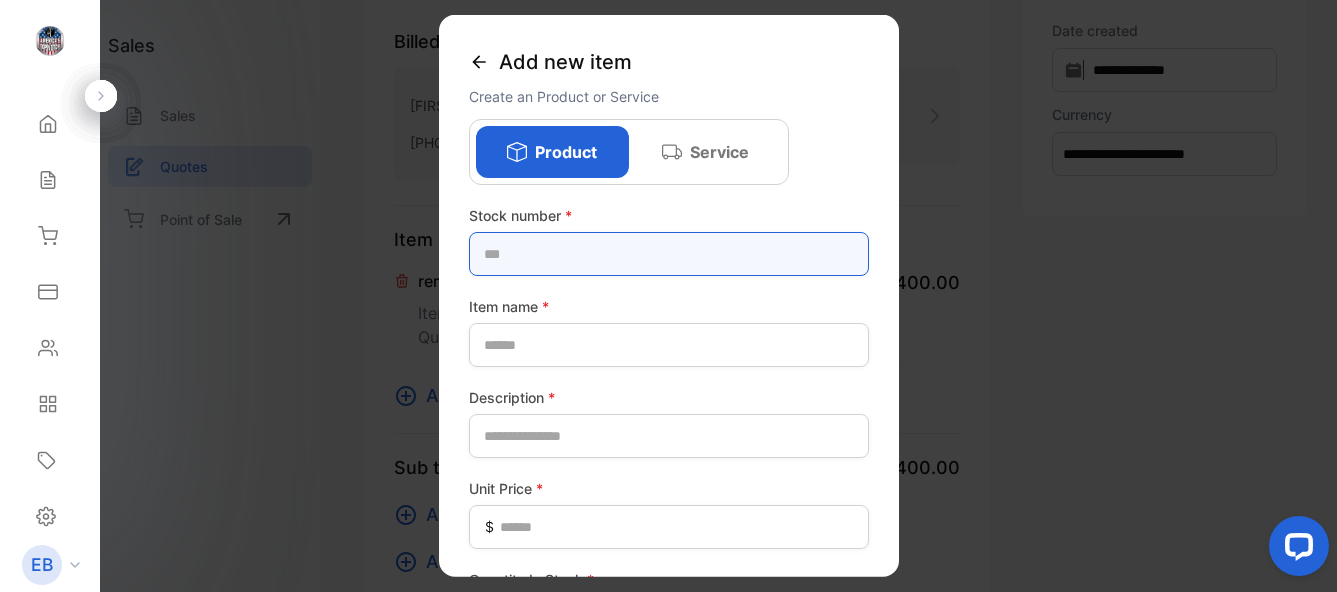 click at bounding box center [669, 254] 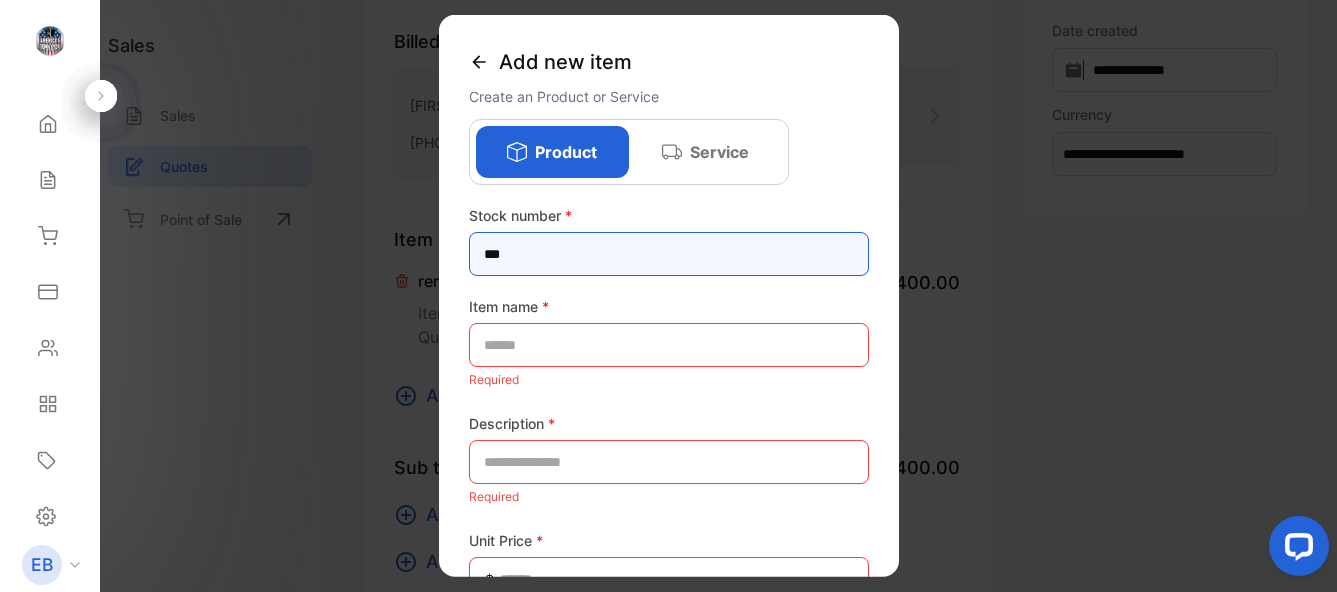 type on "***" 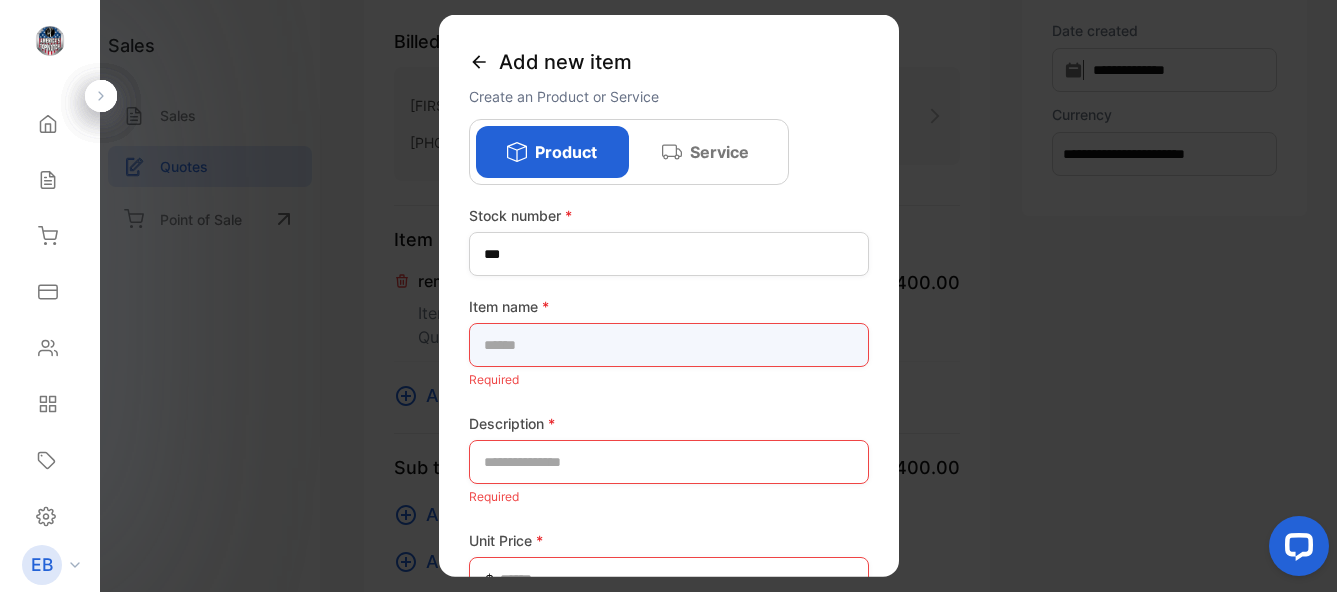 click at bounding box center [669, 345] 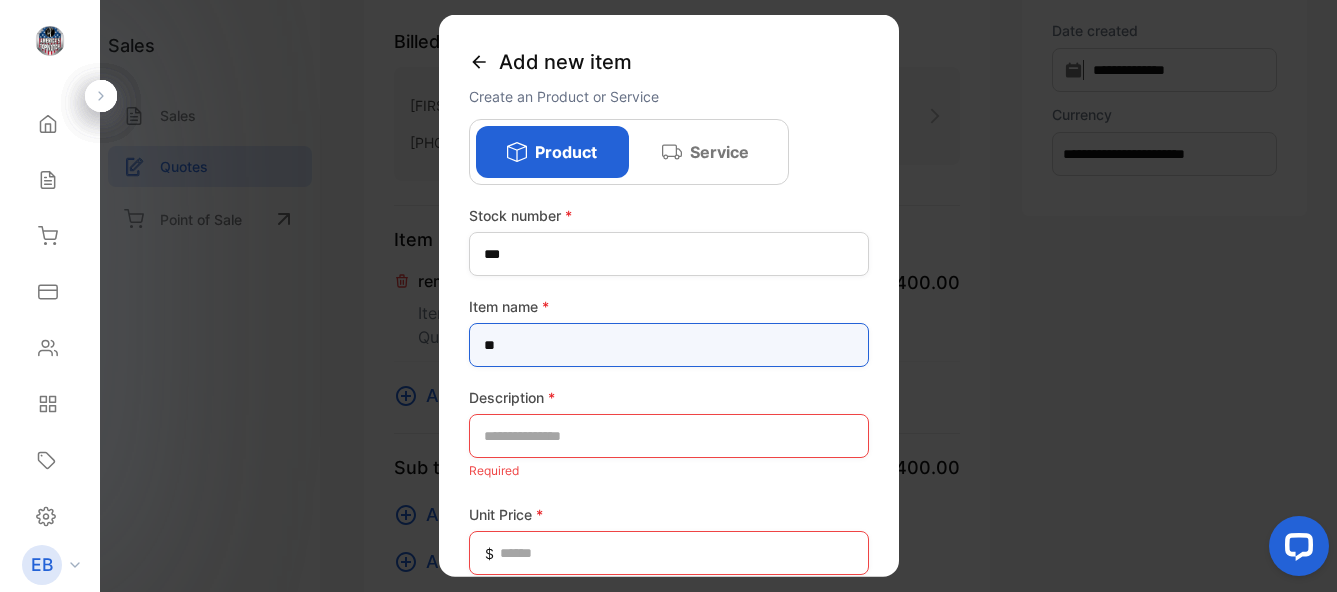 type on "*" 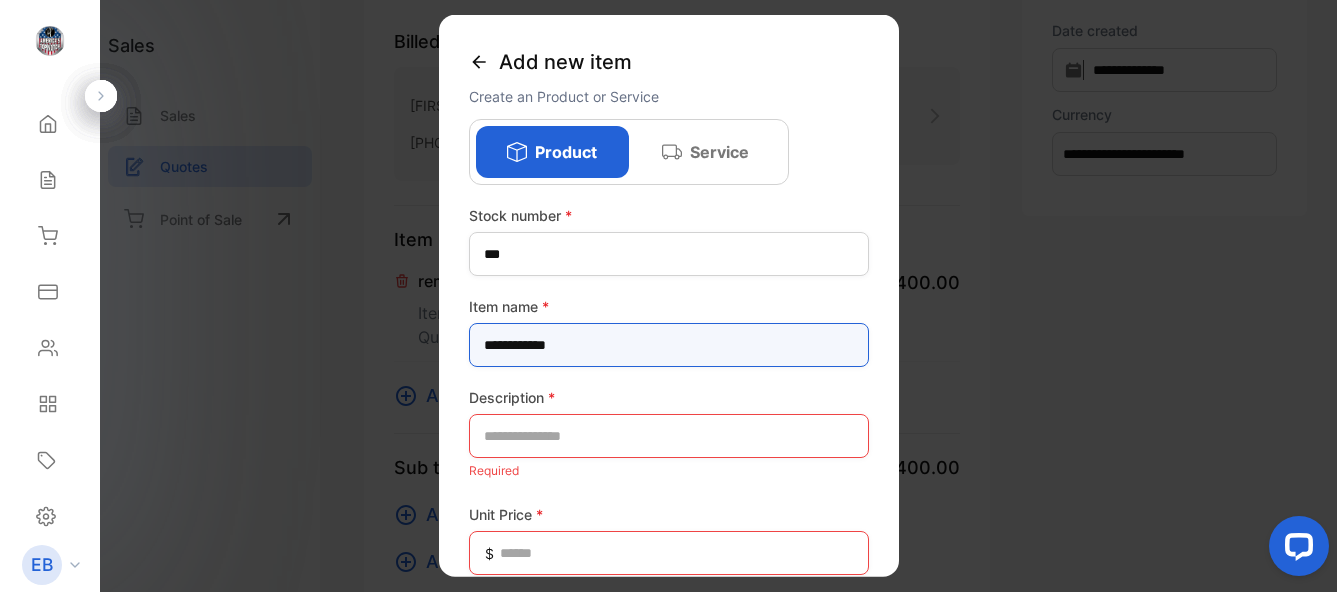 type on "**********" 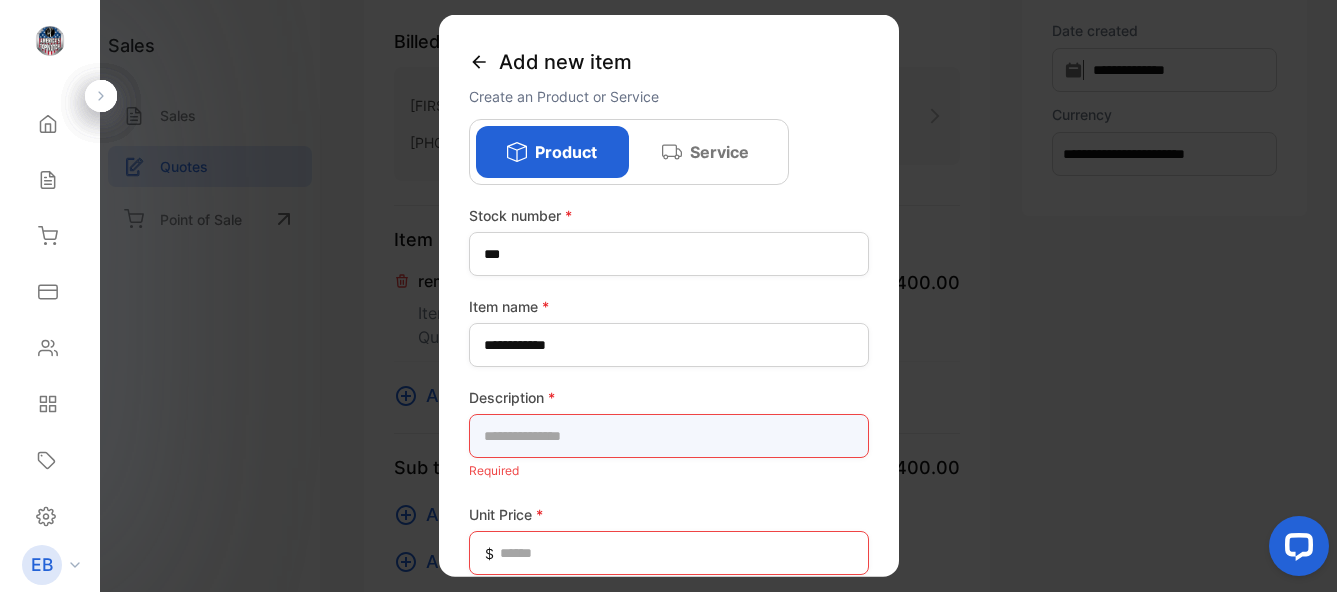 click at bounding box center (669, 436) 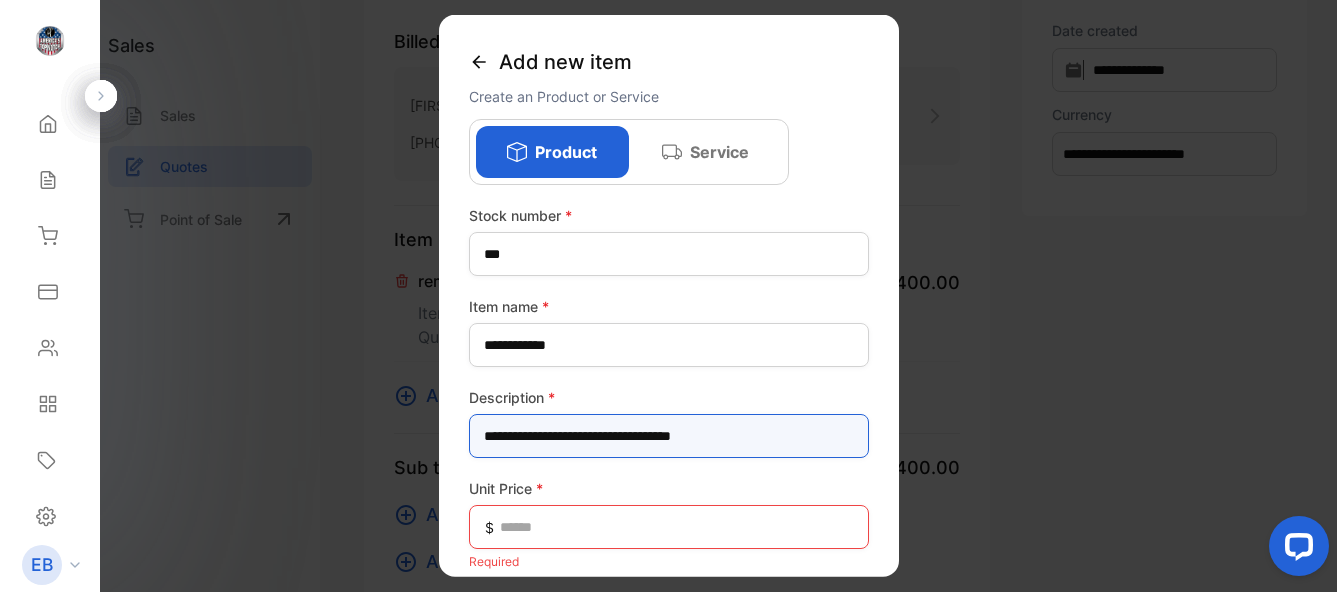 scroll, scrollTop: 166, scrollLeft: 0, axis: vertical 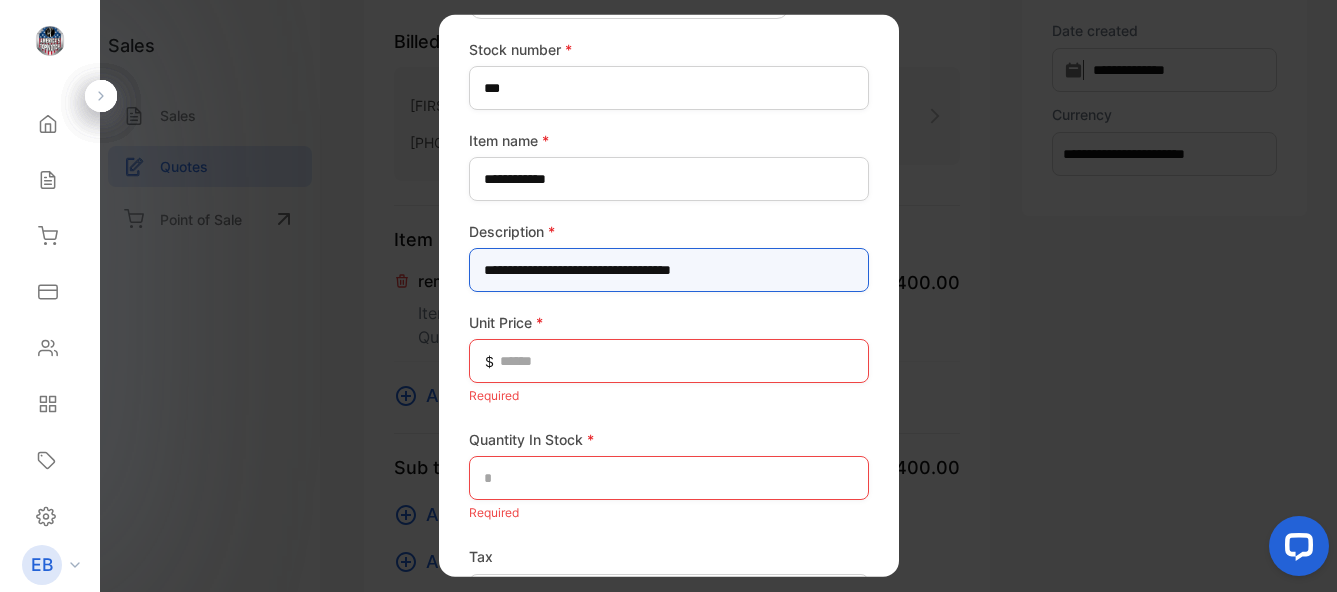 type on "**********" 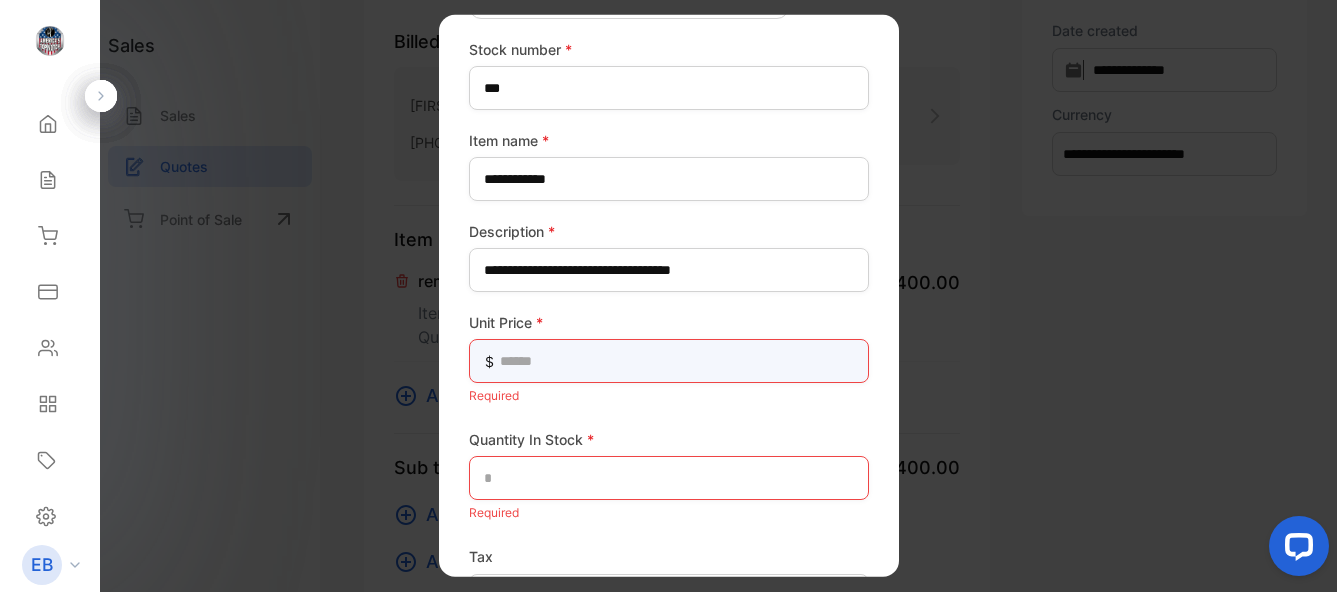 click at bounding box center [669, 361] 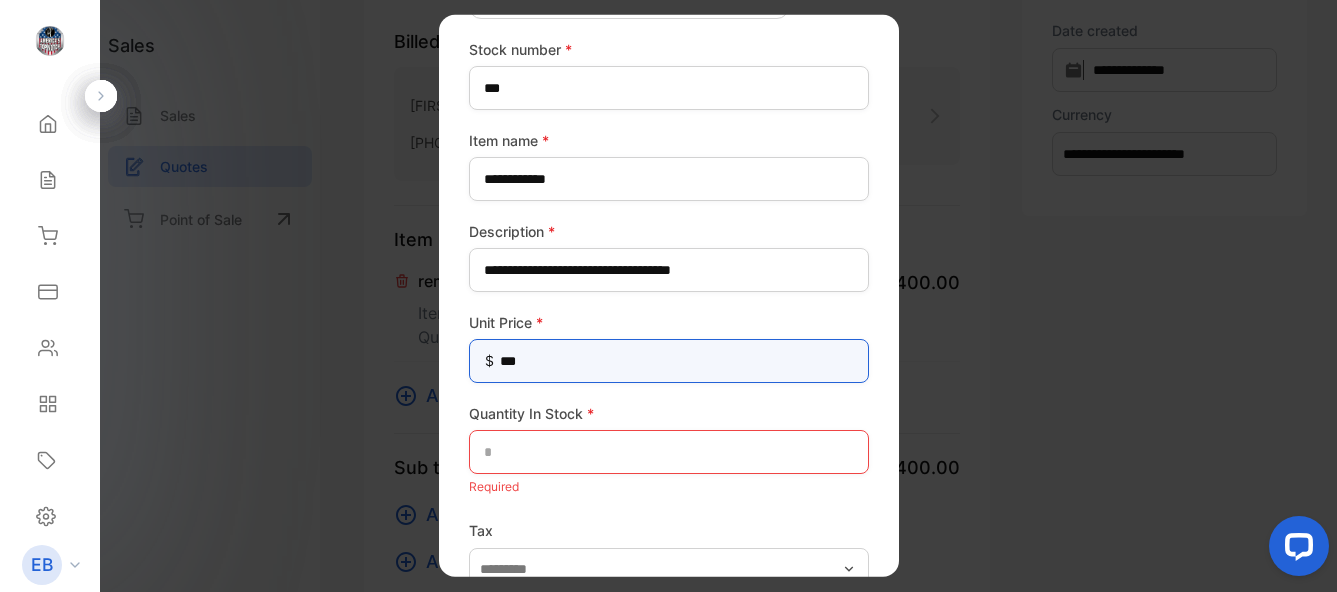 type on "*****" 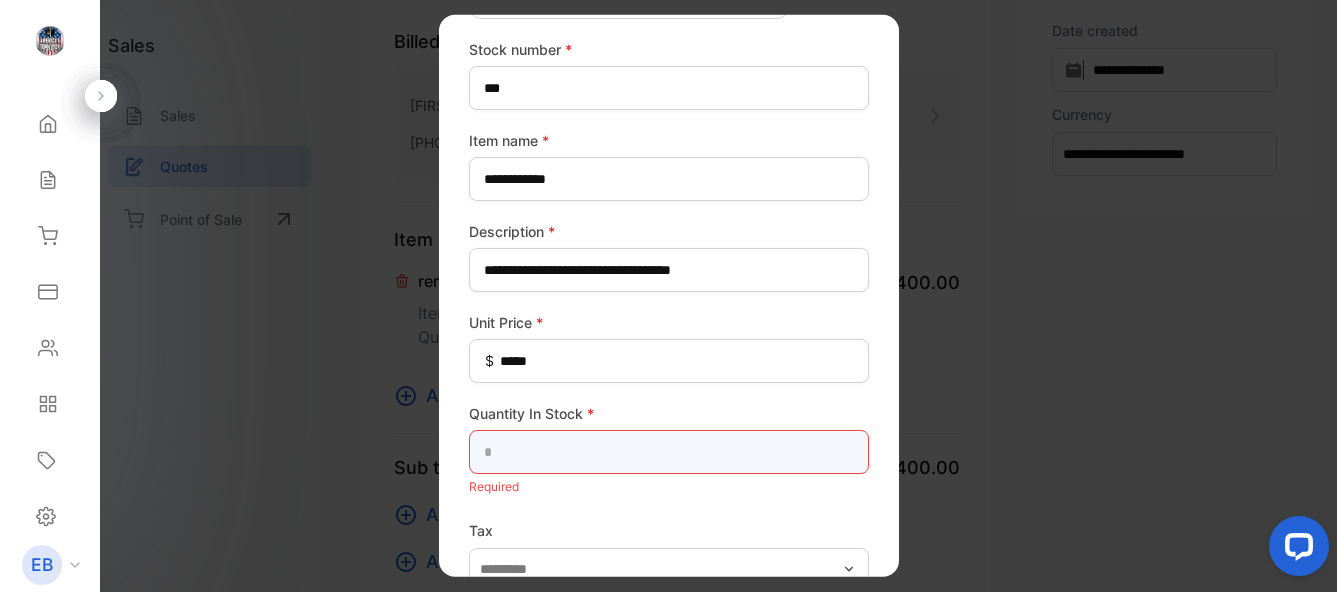click at bounding box center [669, 452] 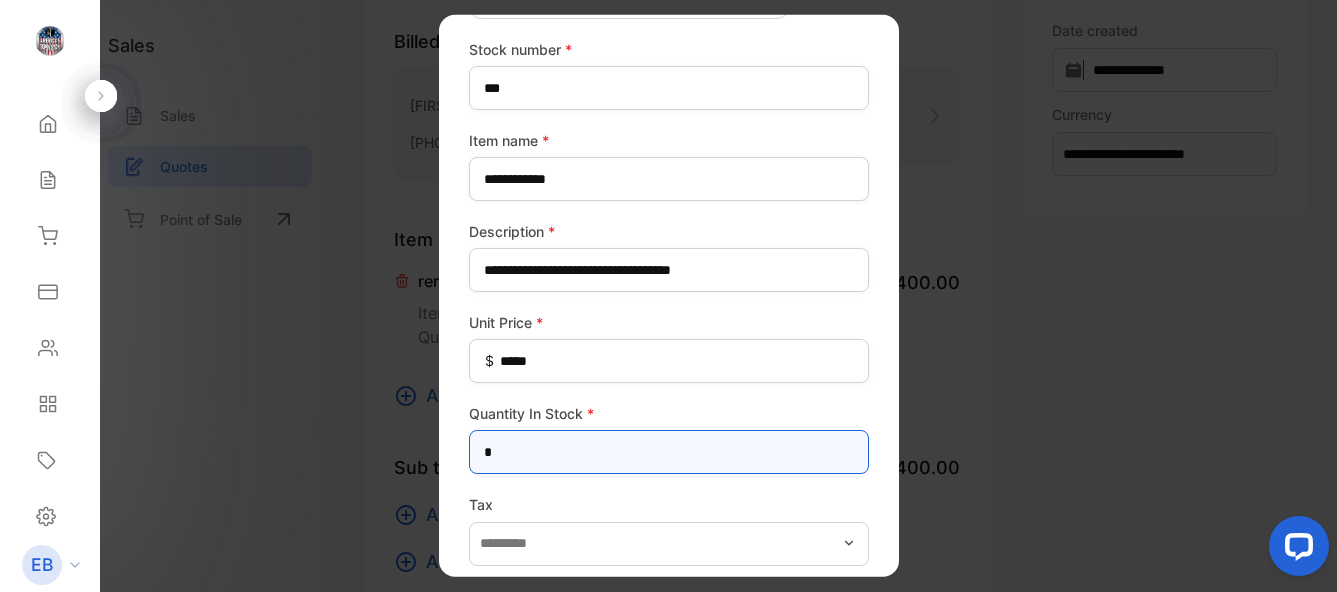 scroll, scrollTop: 255, scrollLeft: 0, axis: vertical 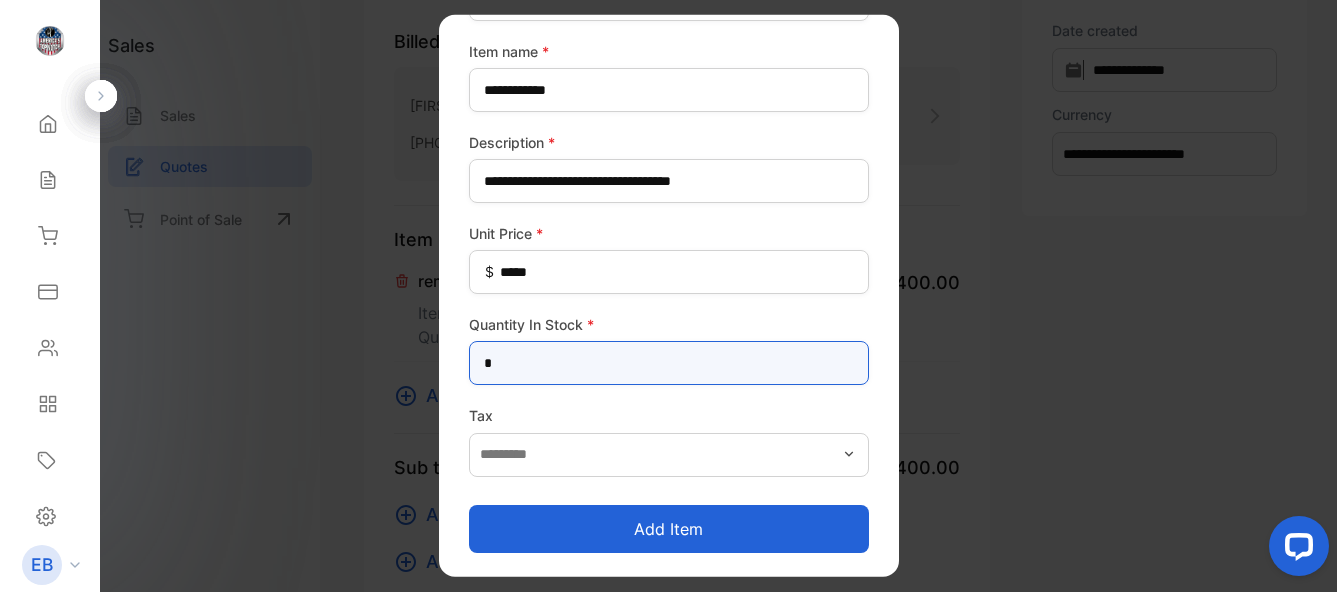 type on "*" 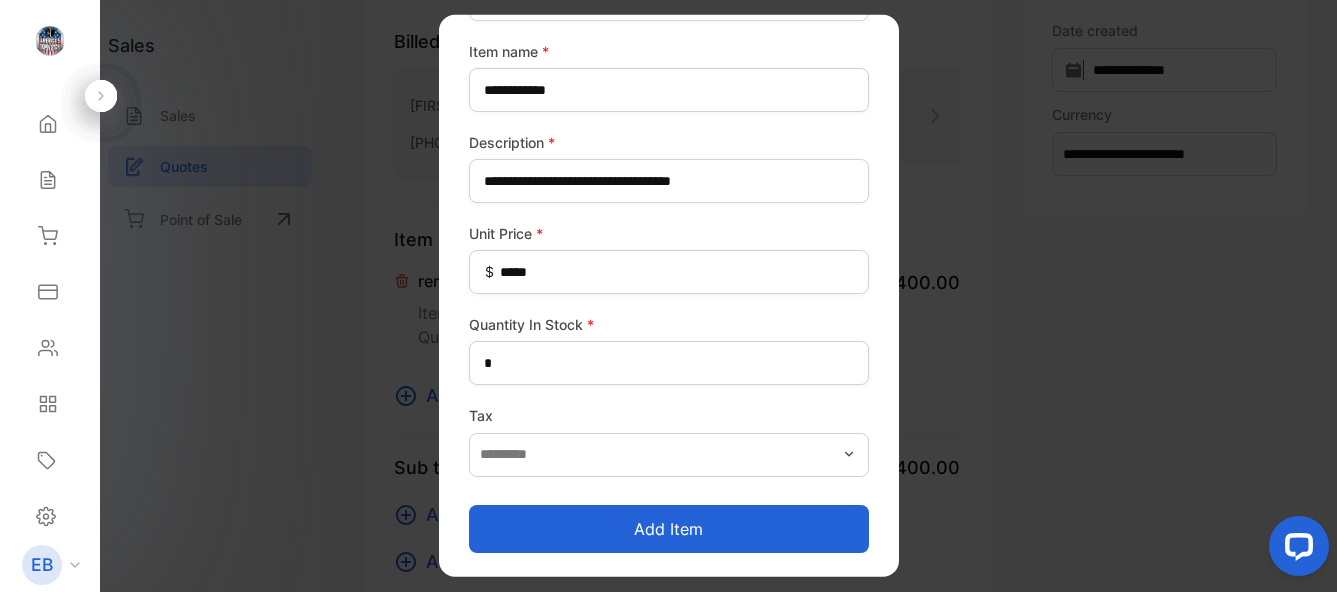 click on "Add item" at bounding box center [669, 528] 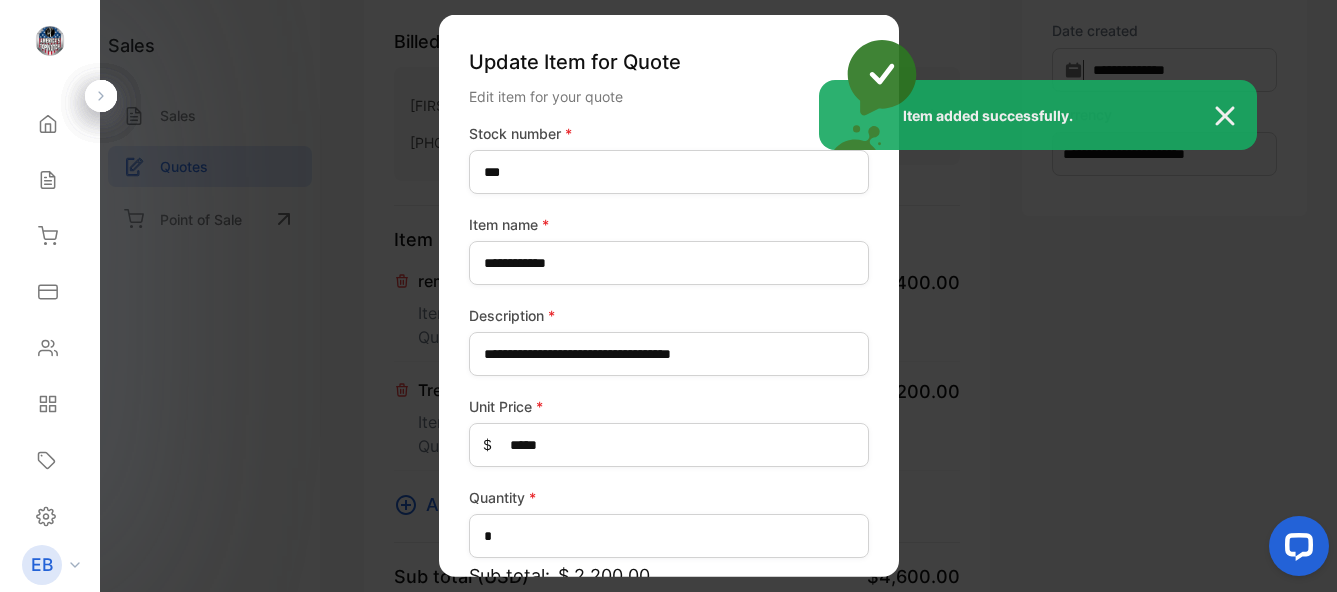 click on "Item added successfully." at bounding box center [668, 296] 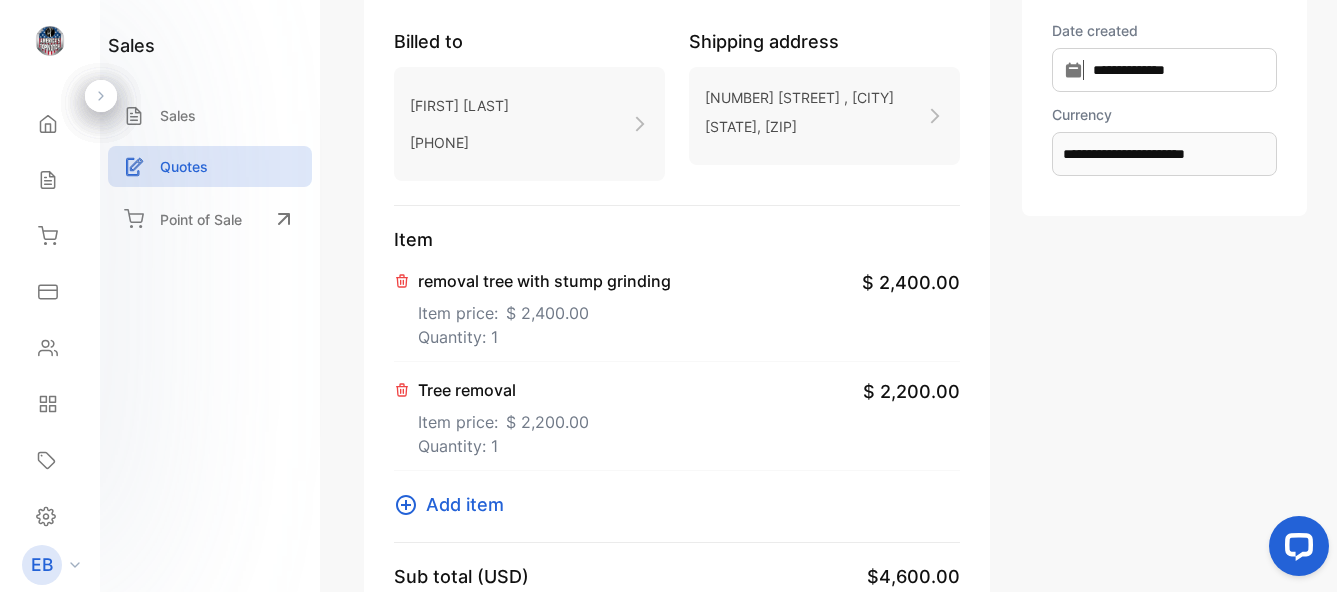 click on "$ 2,200.00" at bounding box center [547, 422] 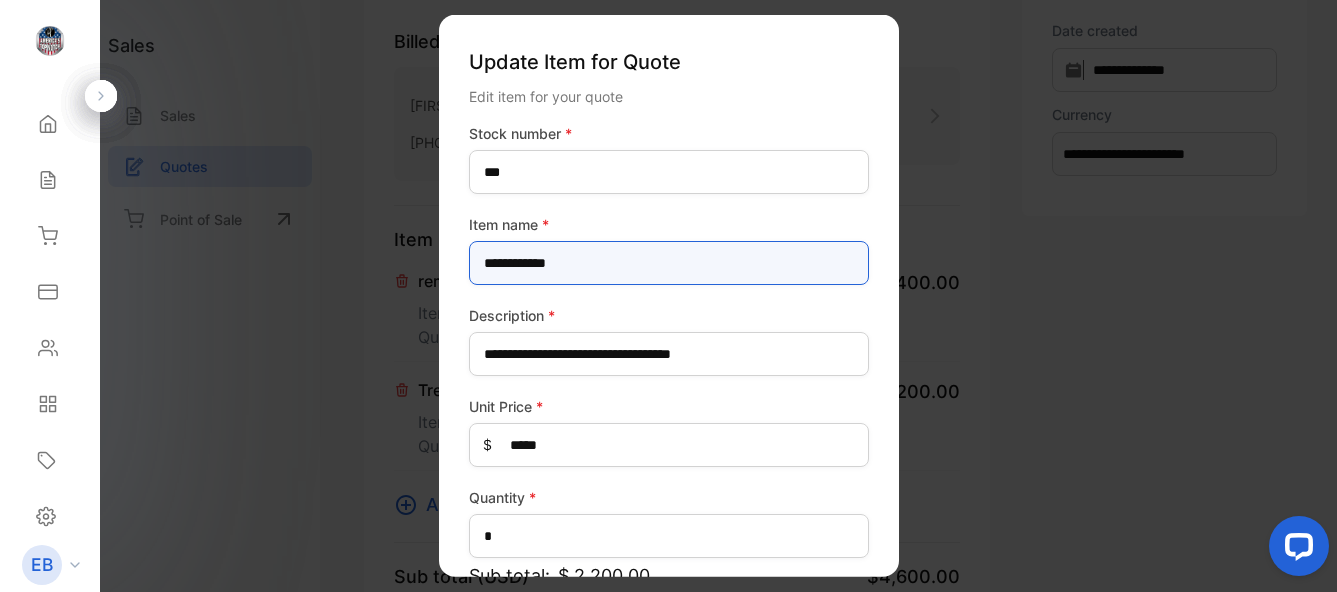 click on "**********" at bounding box center (669, 263) 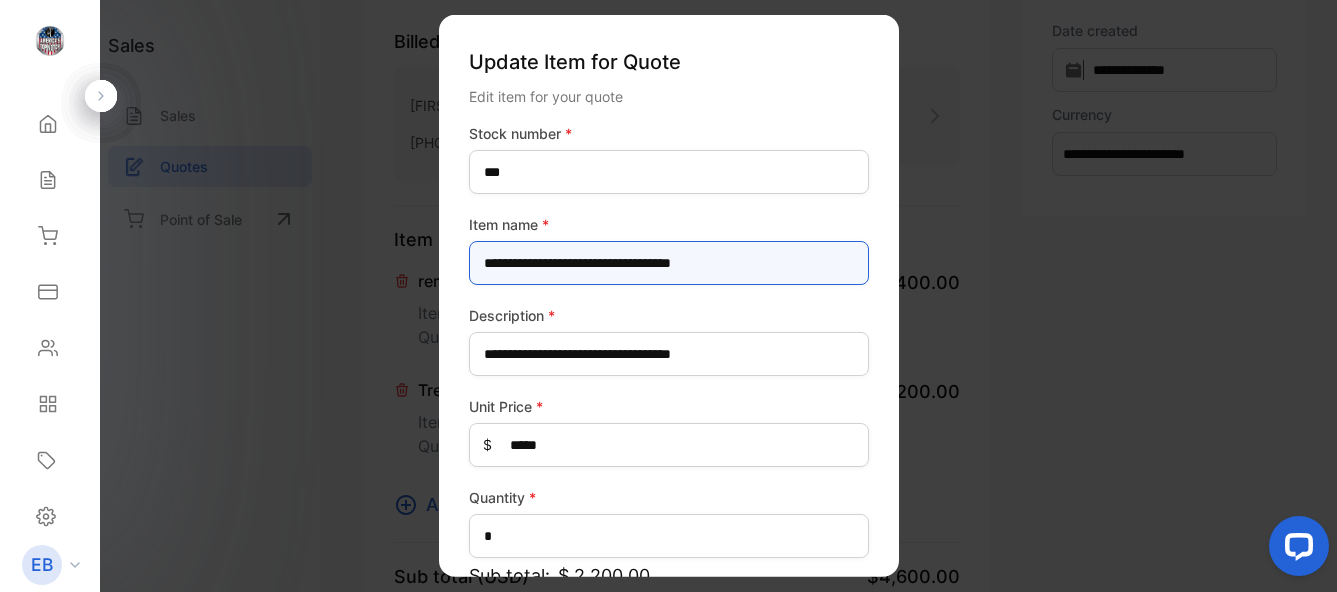 scroll, scrollTop: 204, scrollLeft: 0, axis: vertical 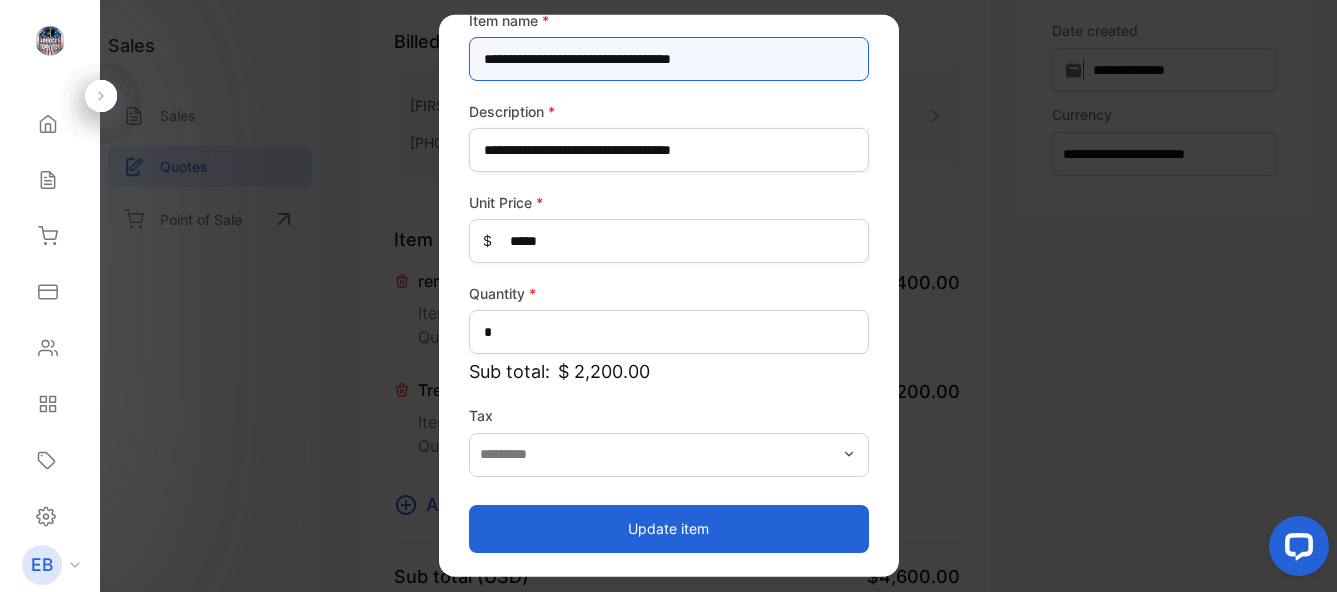 type on "**********" 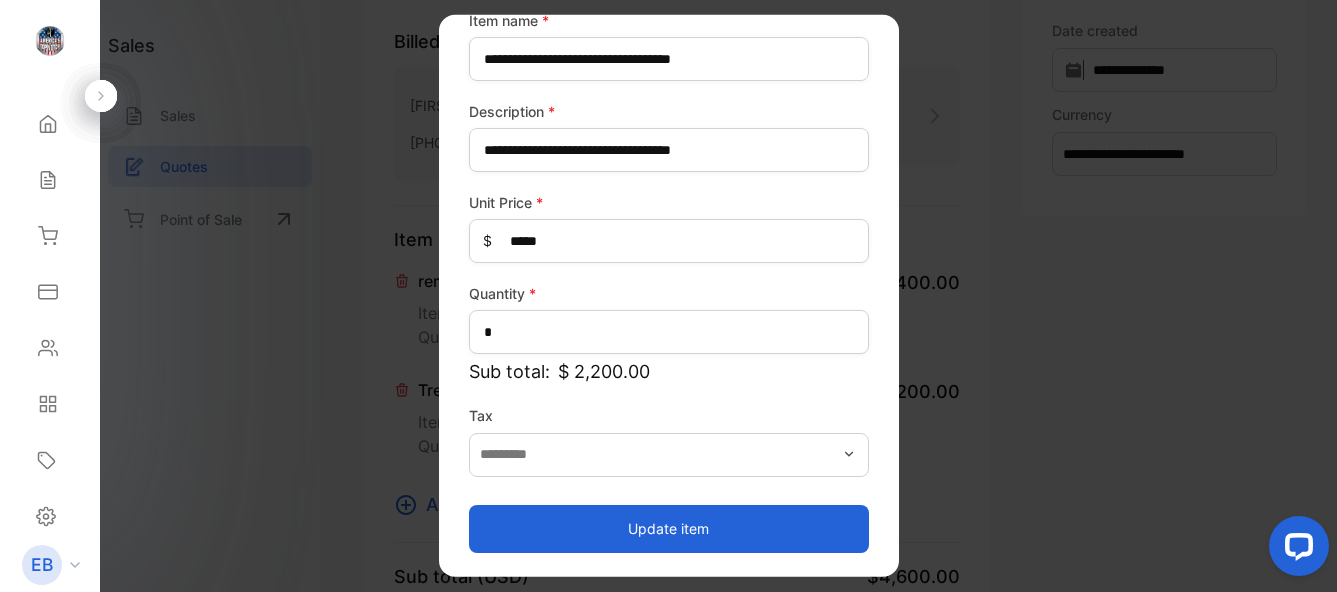 click on "Update item" at bounding box center [669, 528] 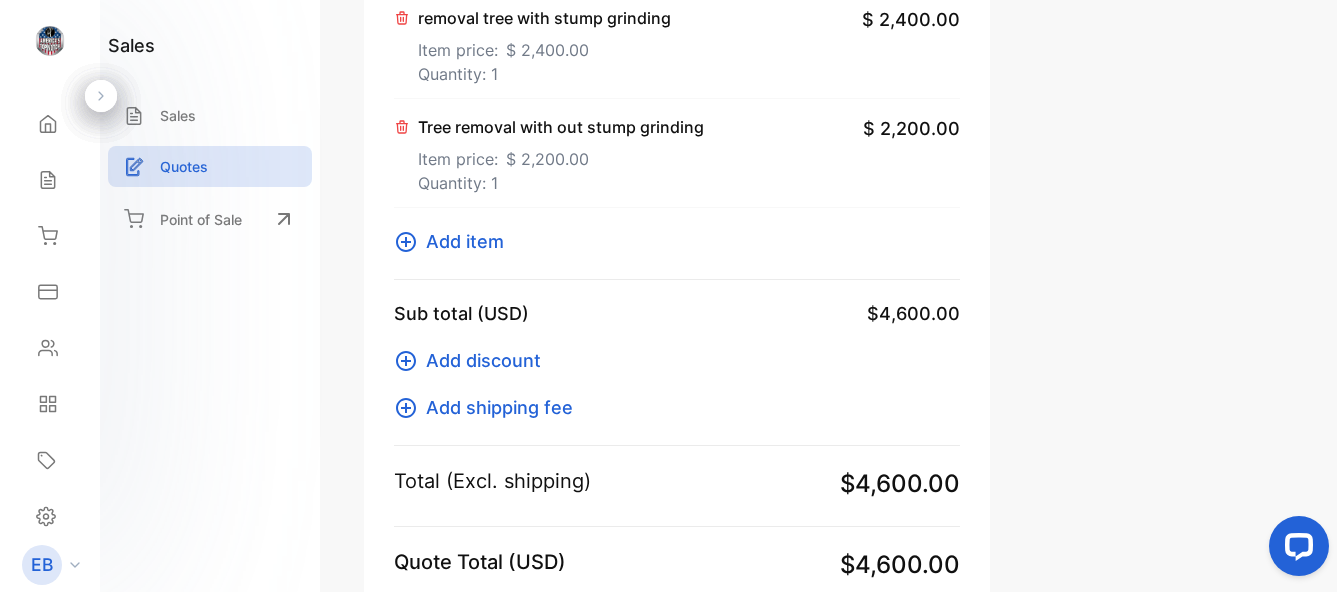 scroll, scrollTop: 409, scrollLeft: 0, axis: vertical 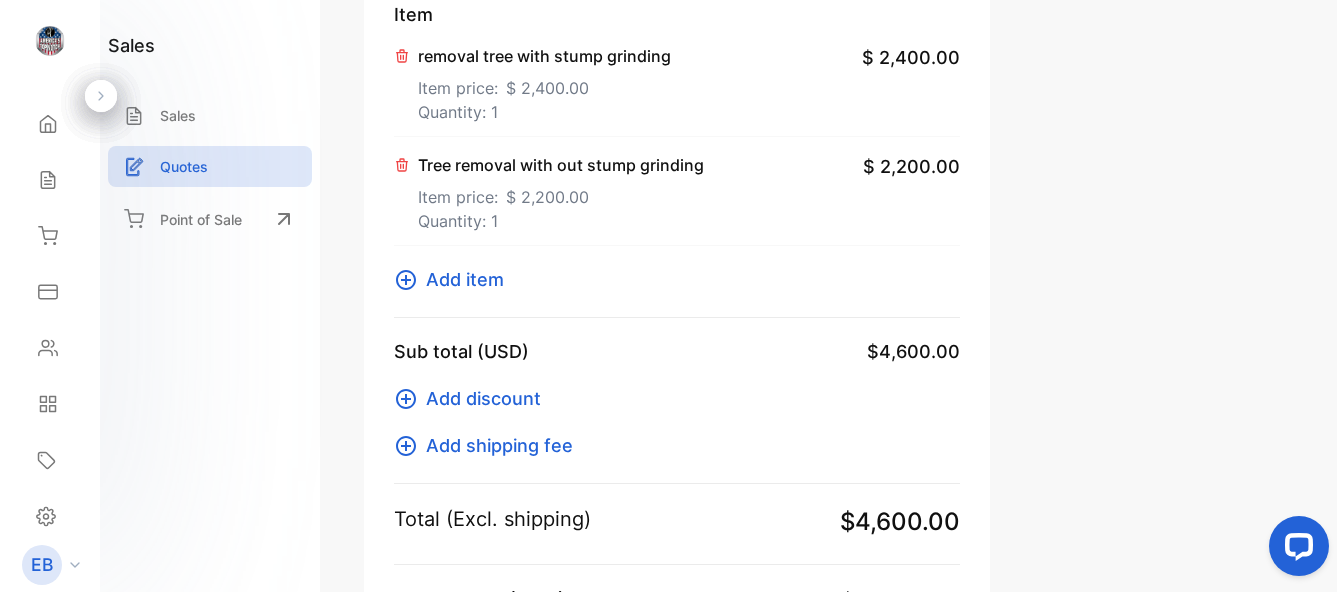 click 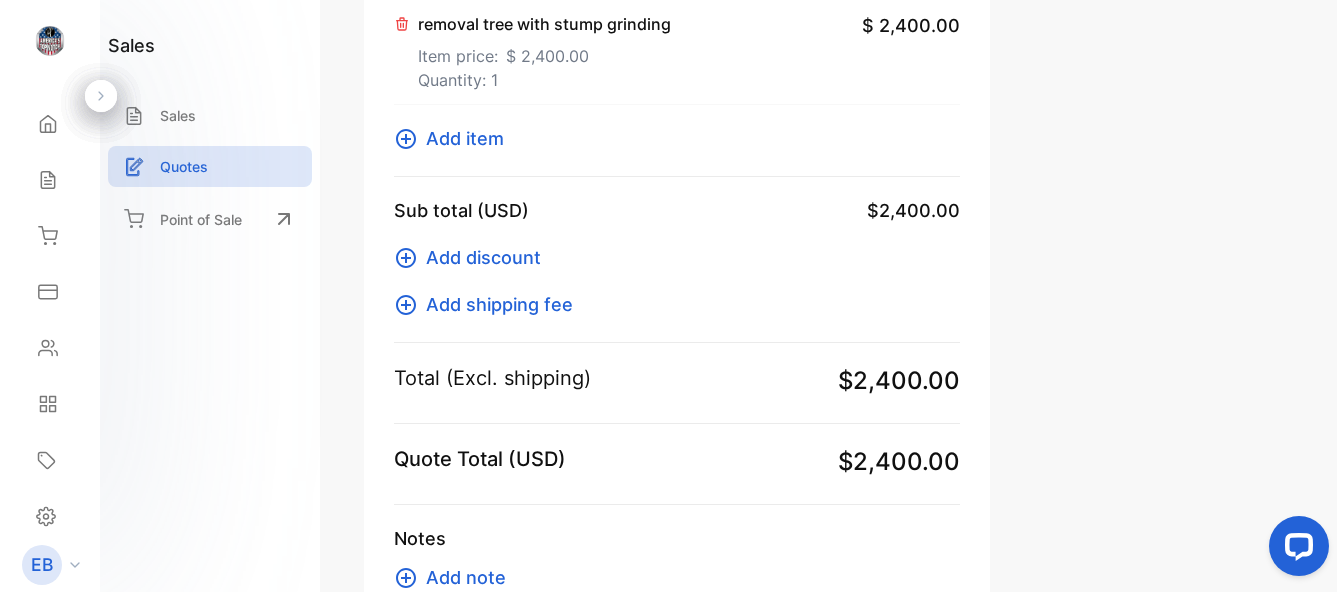 scroll, scrollTop: 510, scrollLeft: 0, axis: vertical 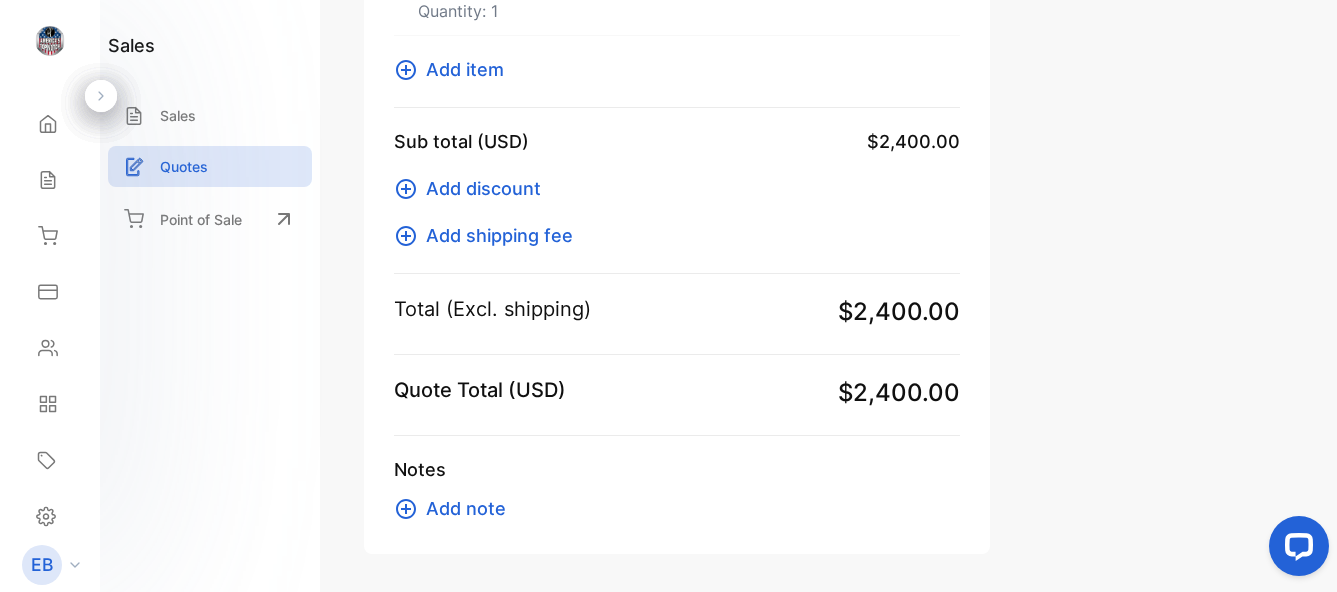 click on "Add note" at bounding box center (466, 508) 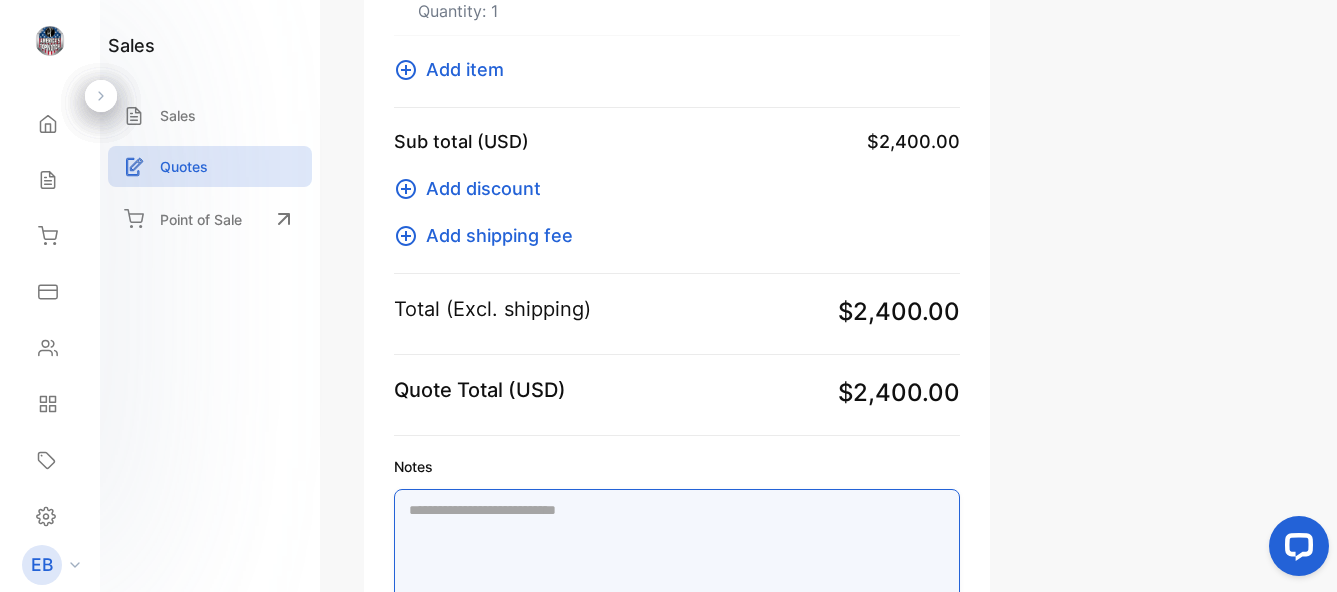 click on "Notes" at bounding box center (677, 552) 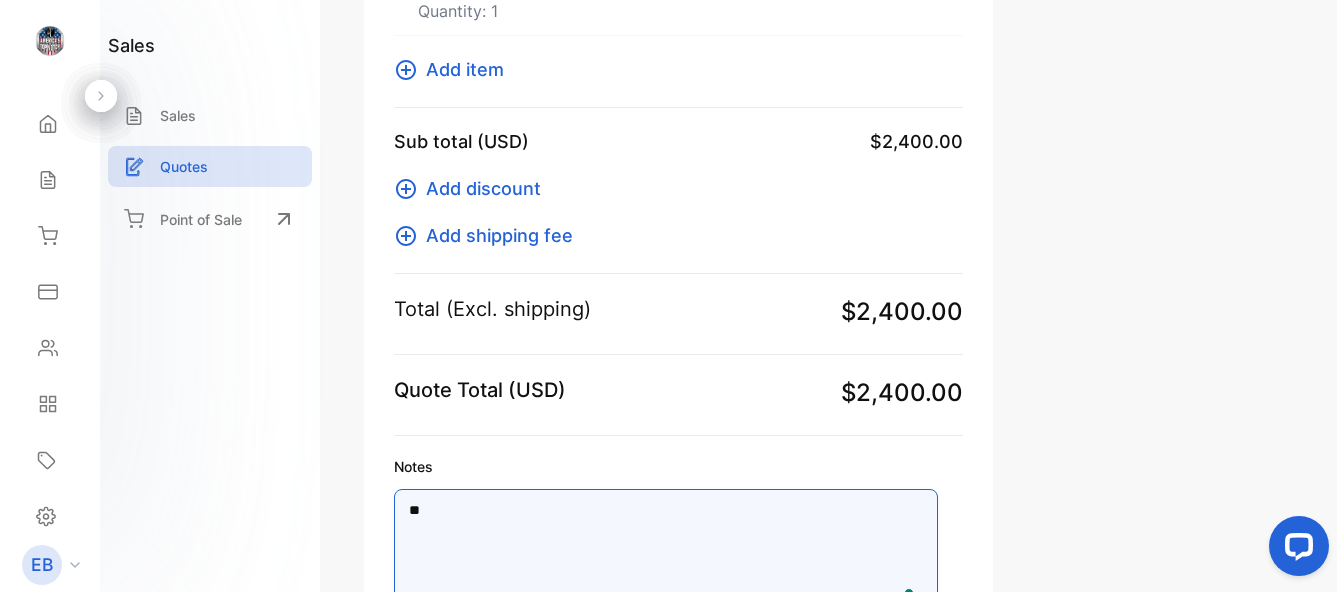 type on "*" 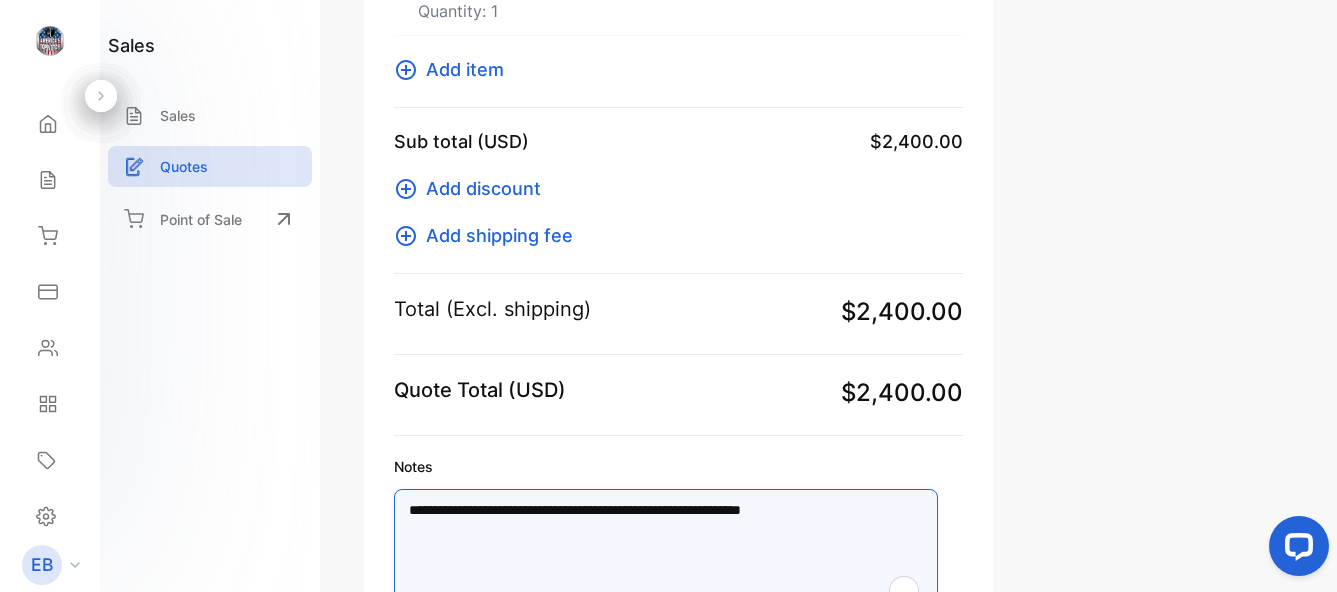 scroll, scrollTop: 481, scrollLeft: 0, axis: vertical 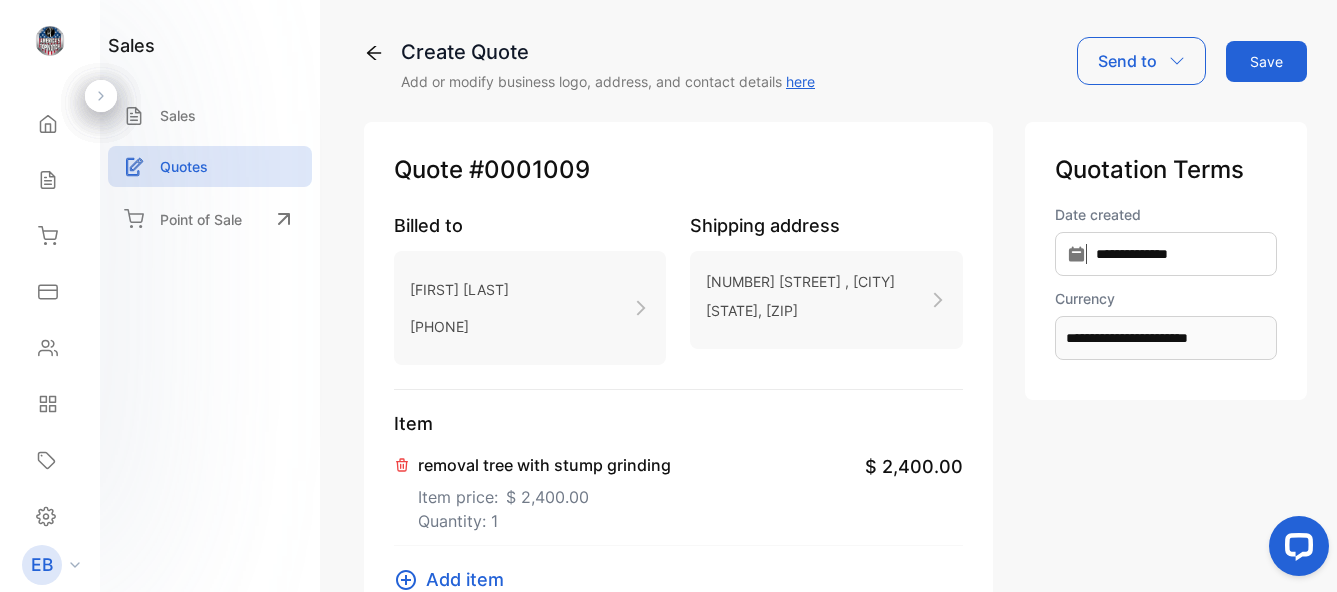 type on "**********" 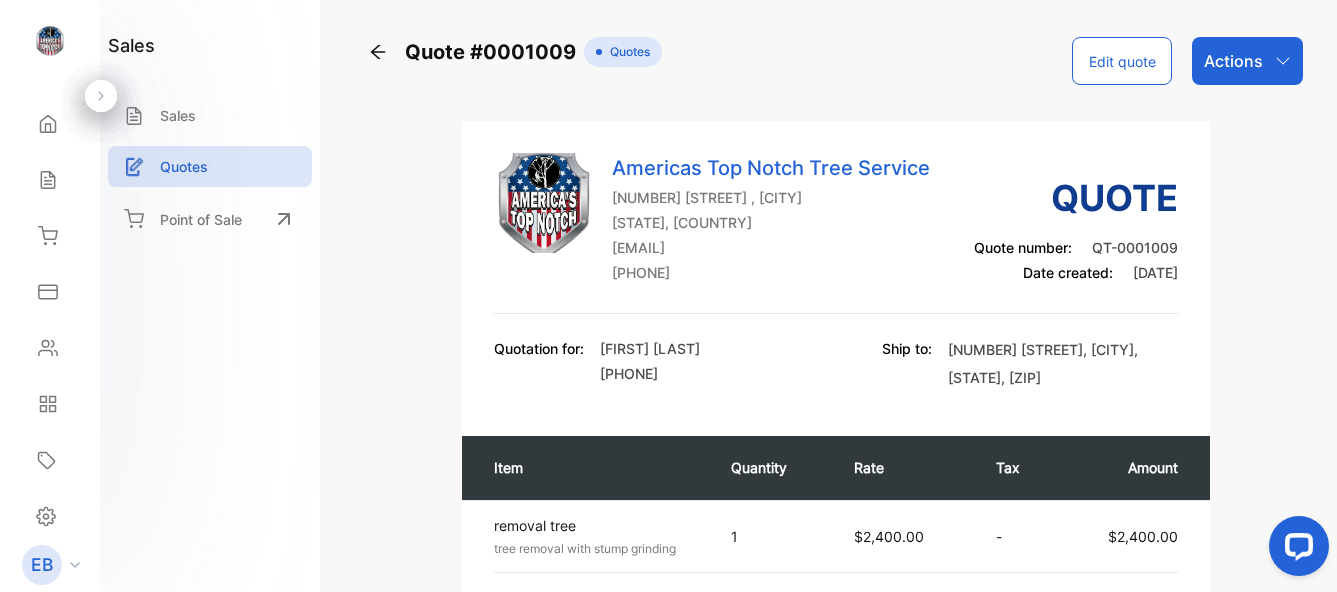 click on "Actions" at bounding box center [1247, 61] 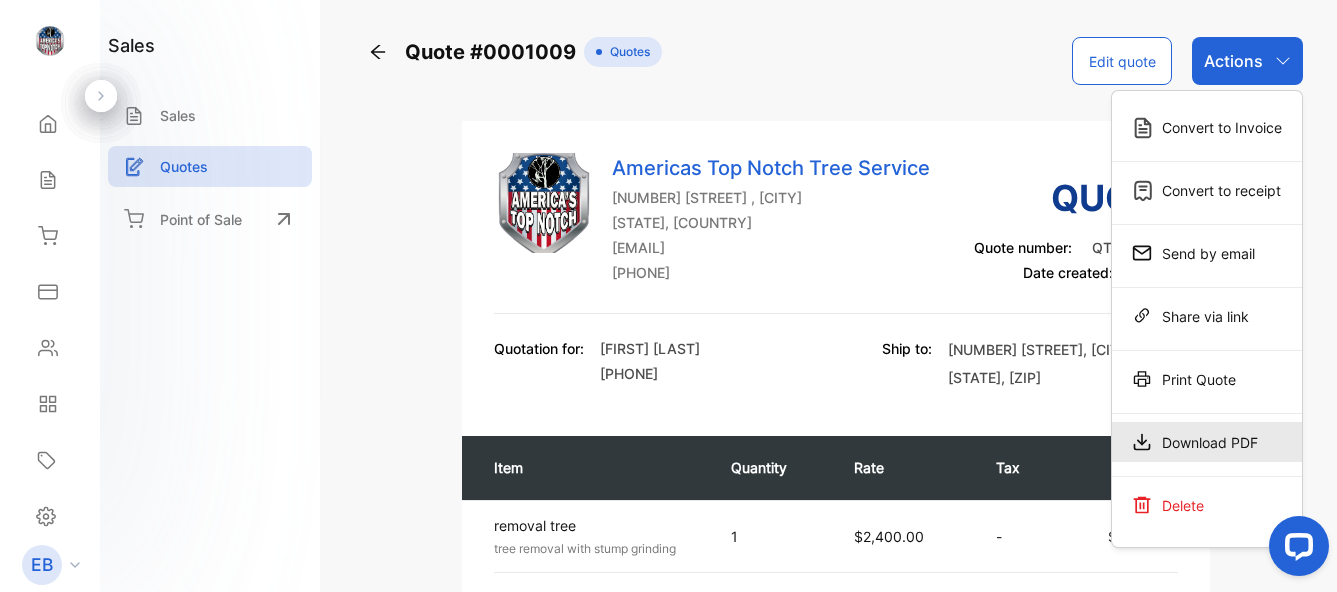 click on "Download PDF" at bounding box center [1207, 442] 